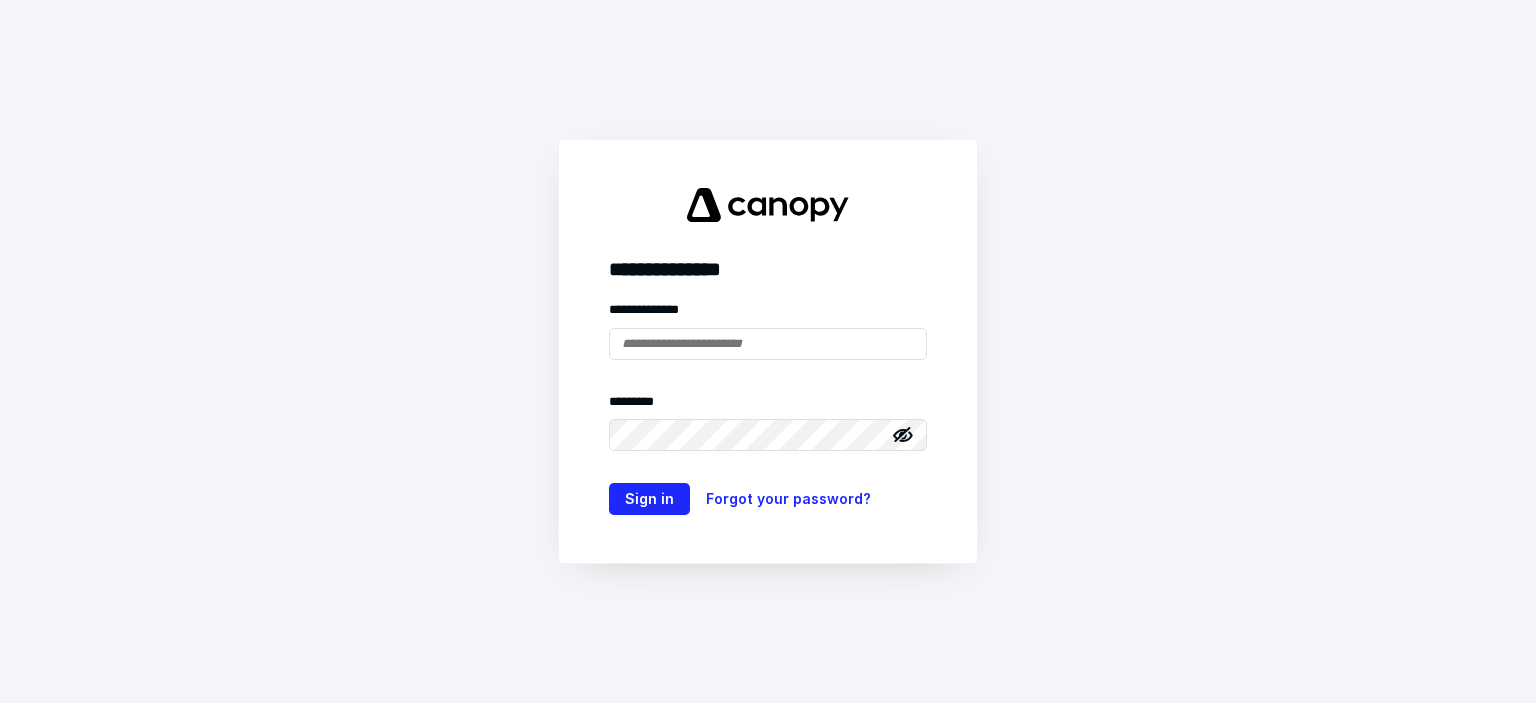 scroll, scrollTop: 0, scrollLeft: 0, axis: both 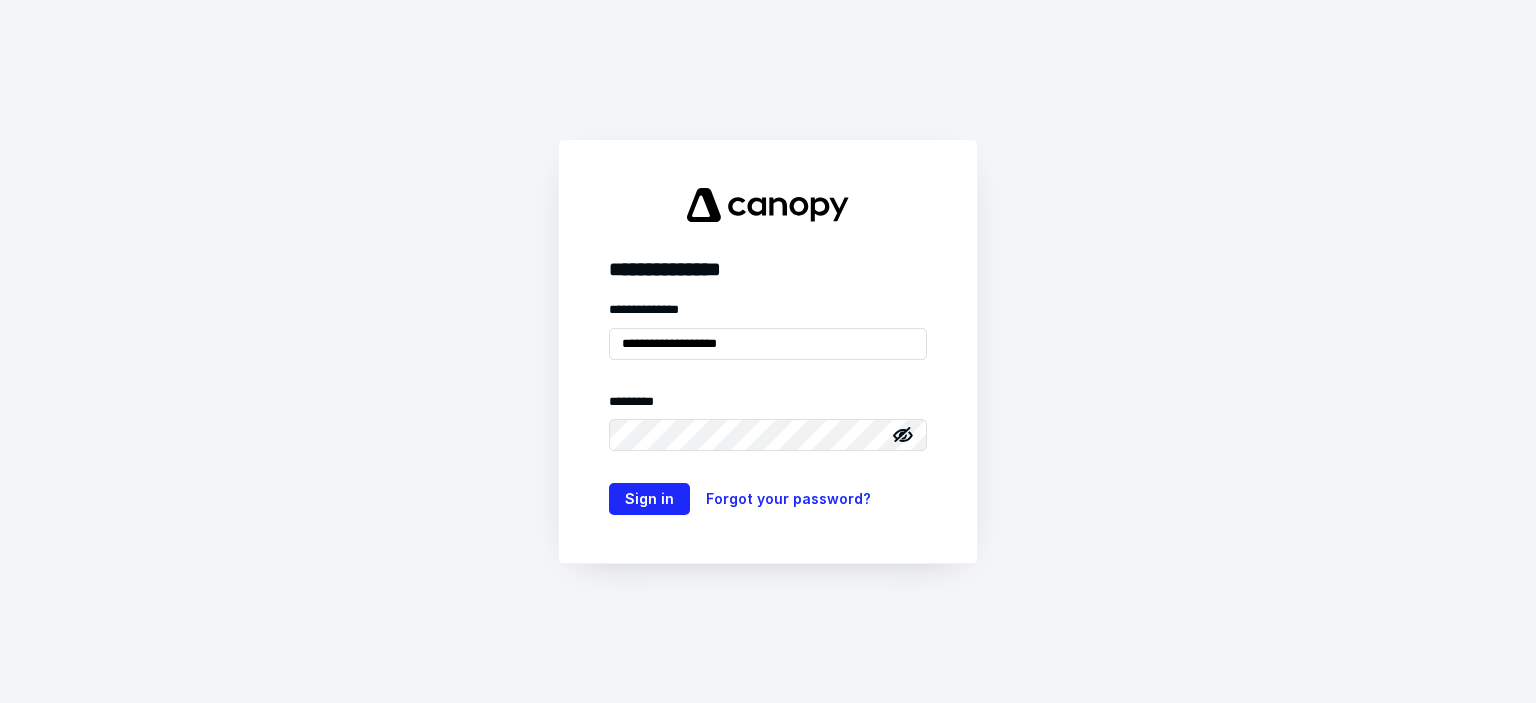 type on "**********" 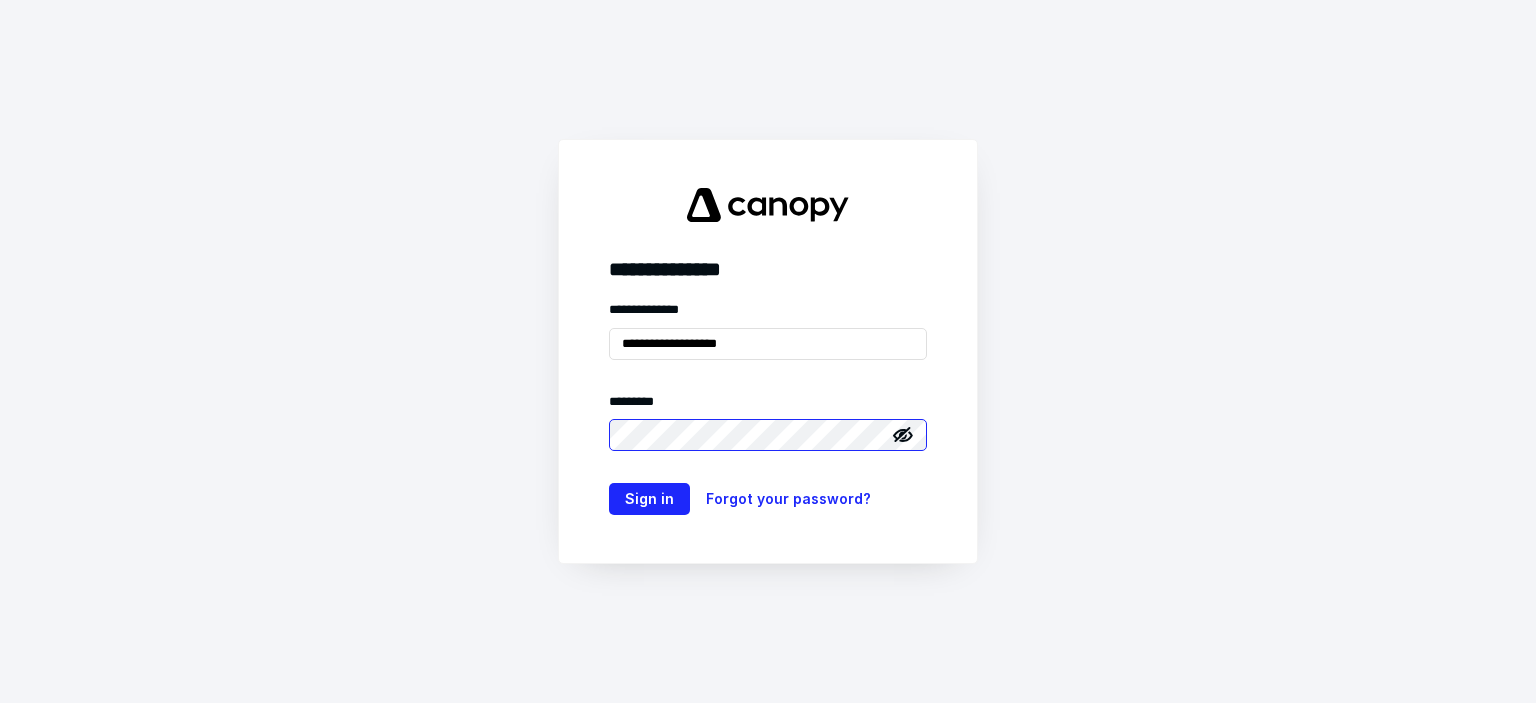 click on "Sign in" at bounding box center (649, 499) 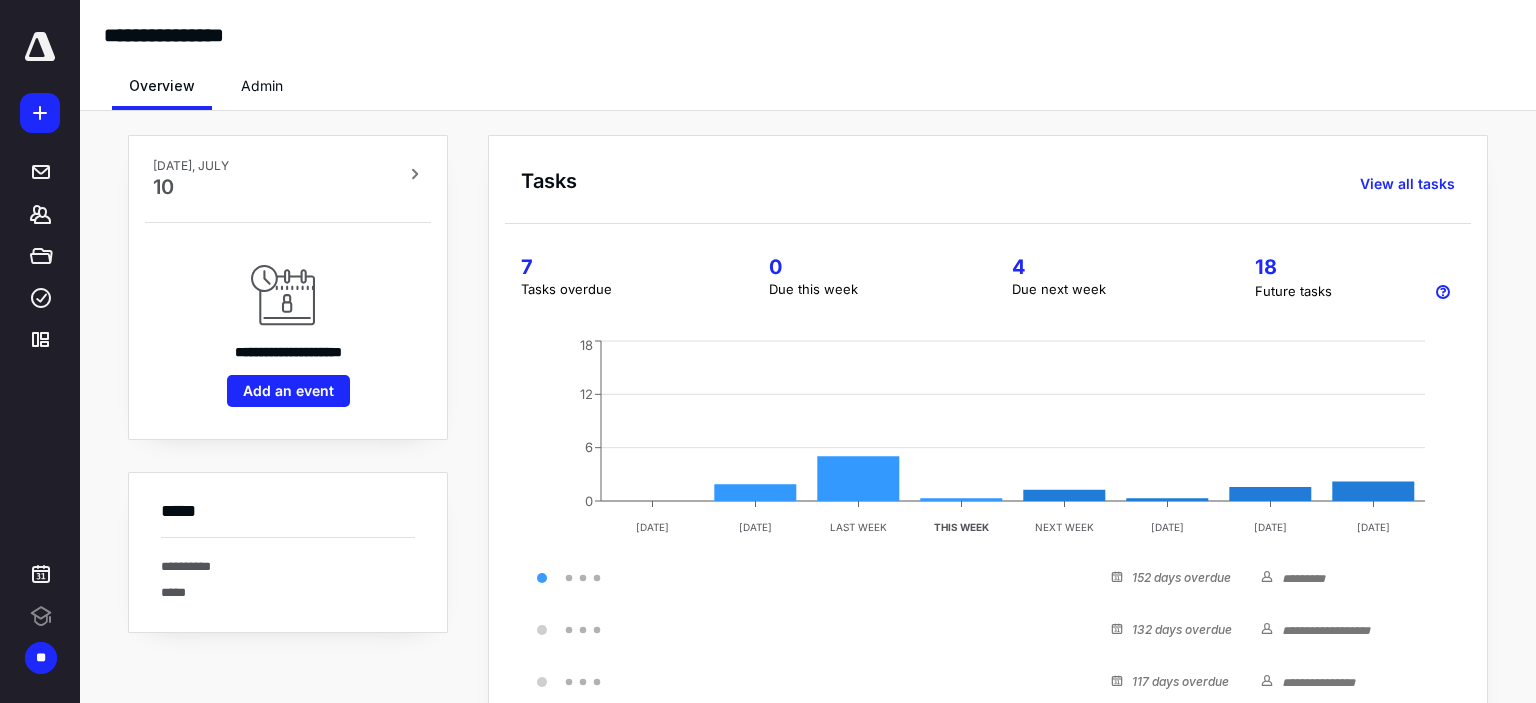 scroll, scrollTop: 0, scrollLeft: 0, axis: both 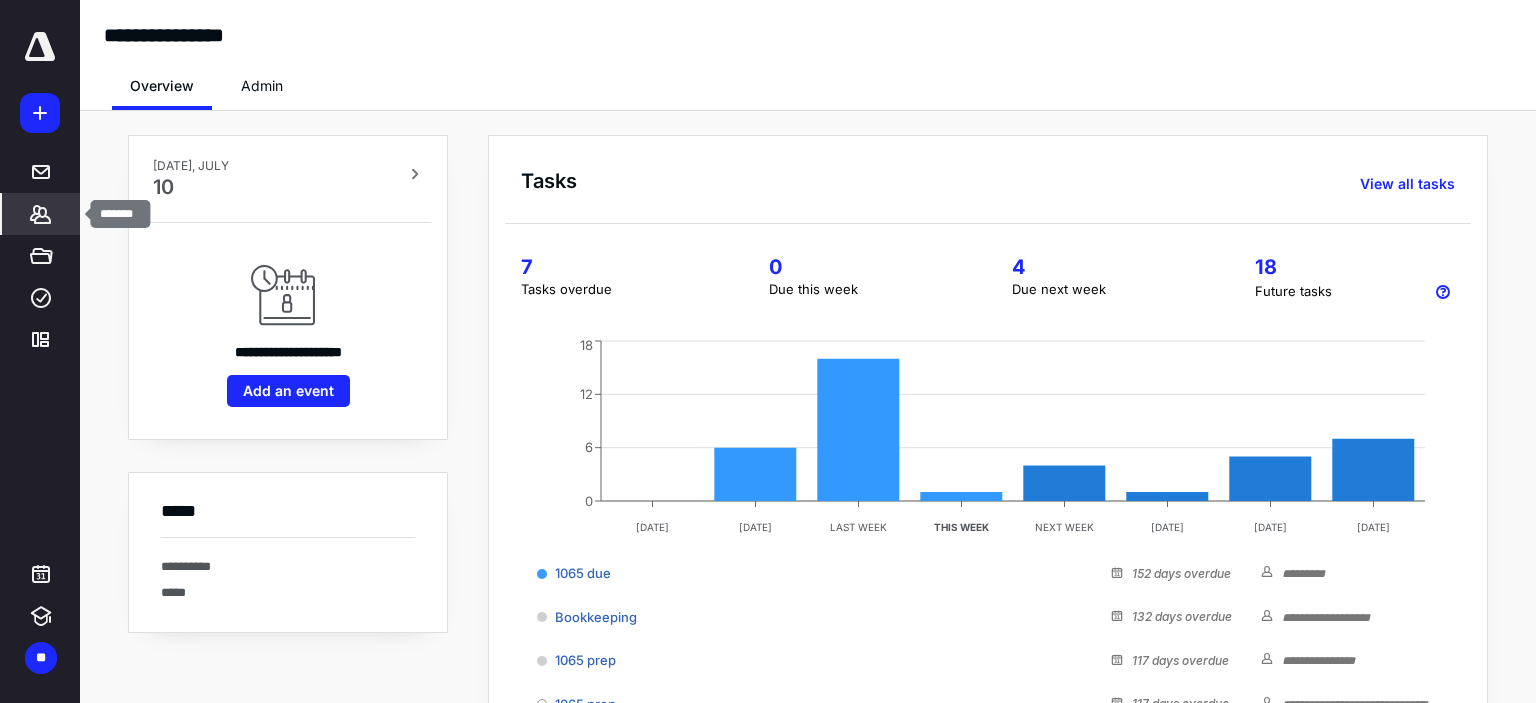 click 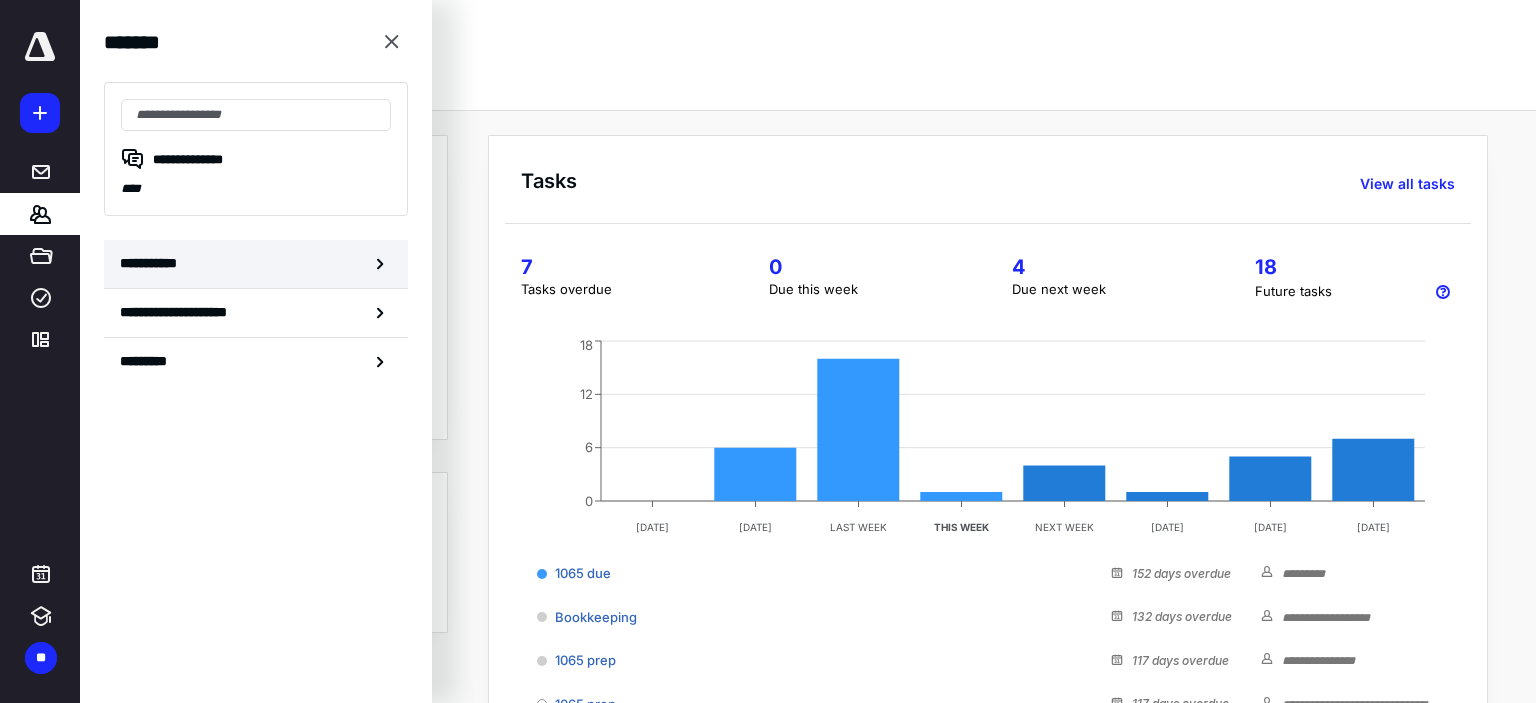 click on "**********" at bounding box center (153, 263) 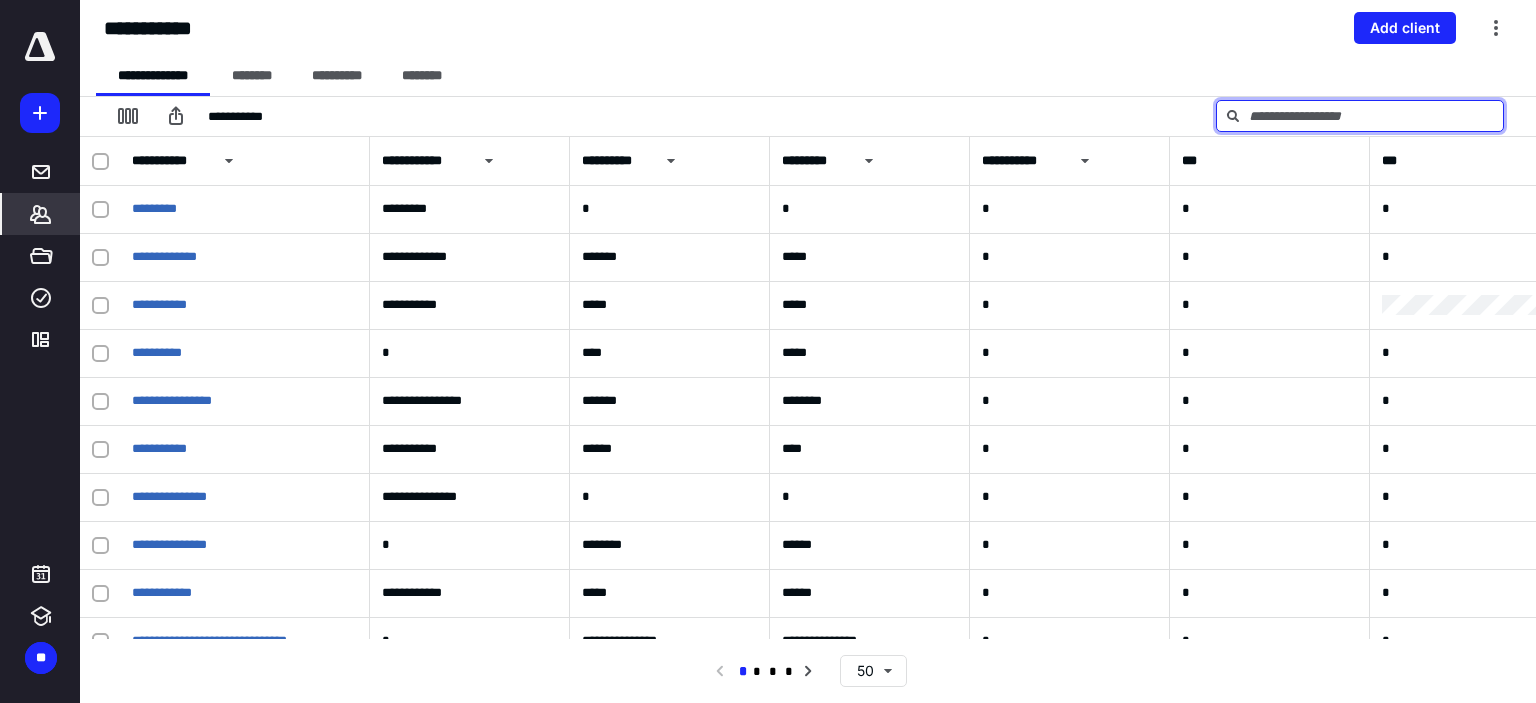 click at bounding box center [1360, 116] 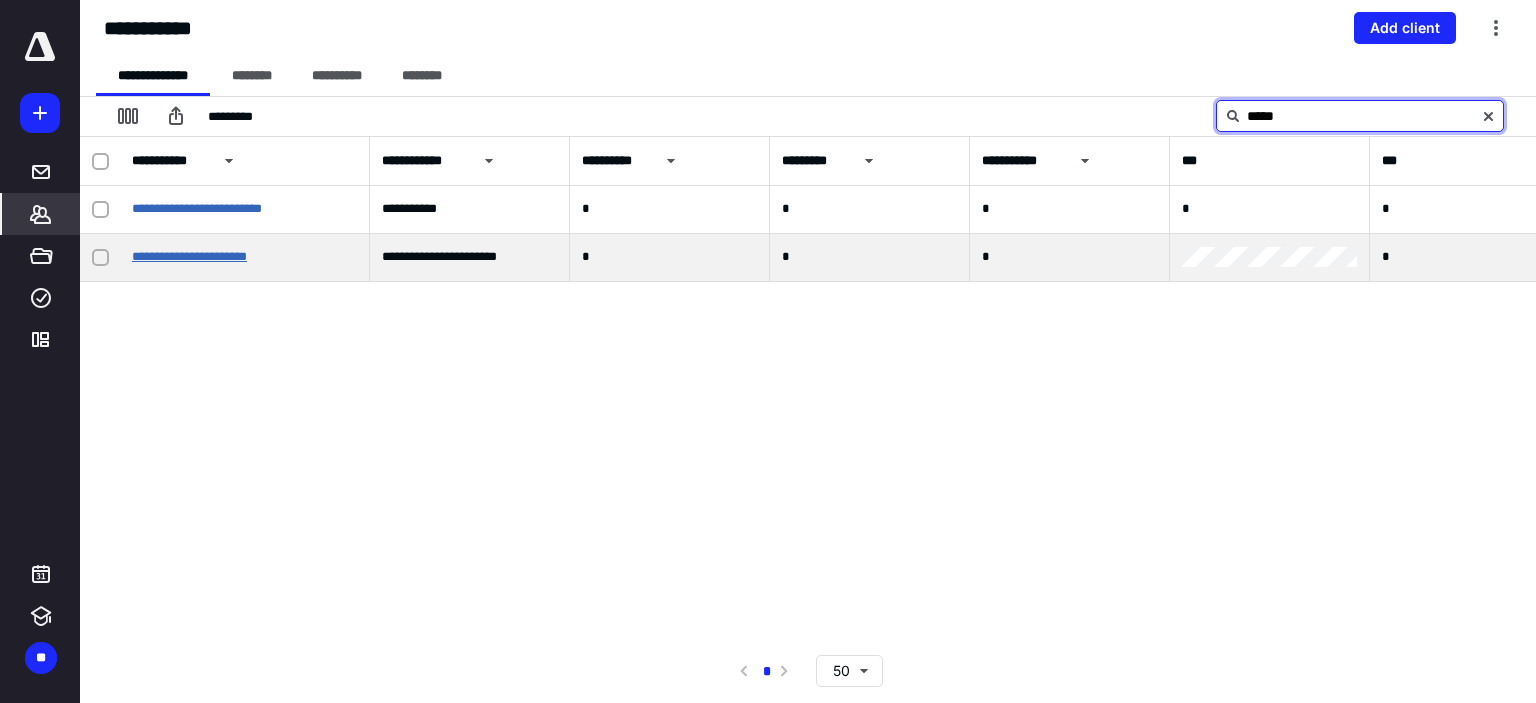 type on "*****" 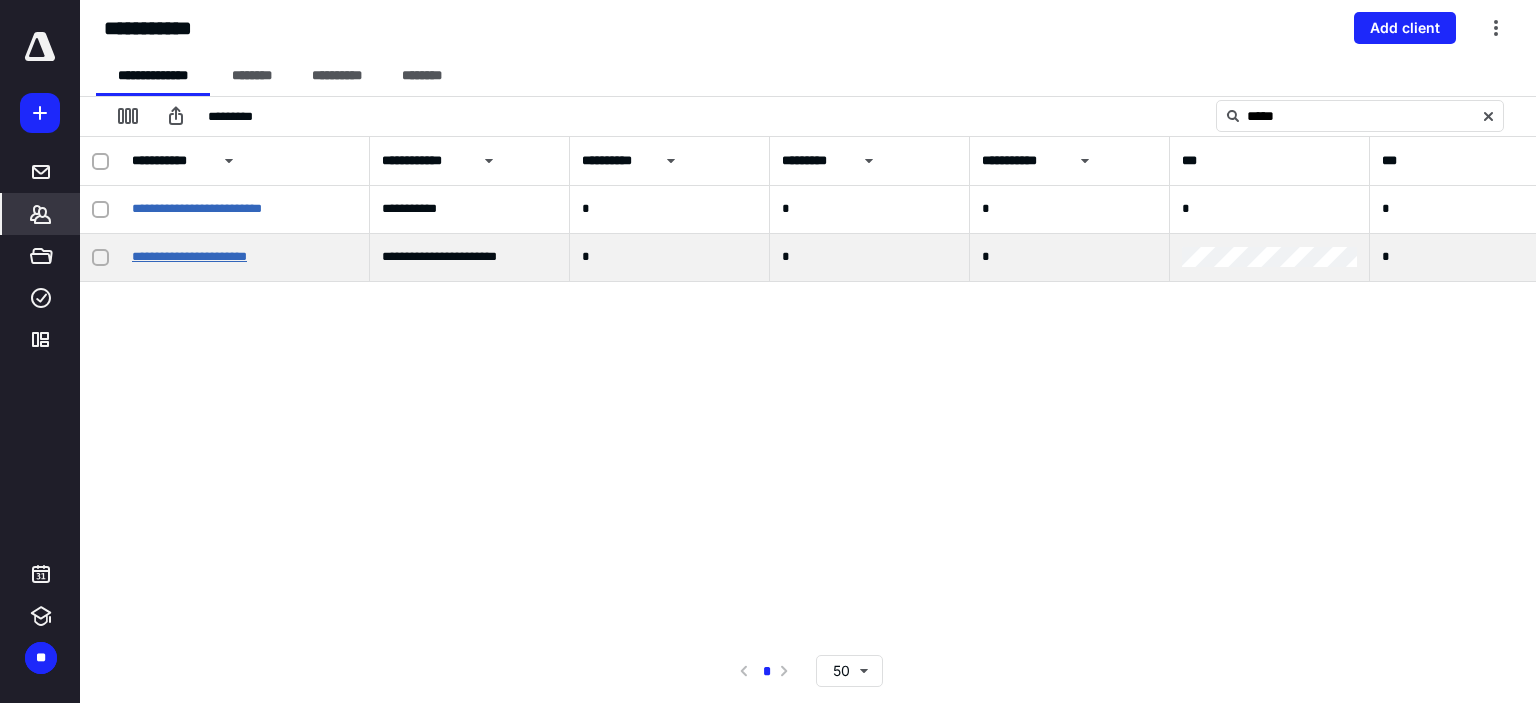 click on "**********" at bounding box center (189, 256) 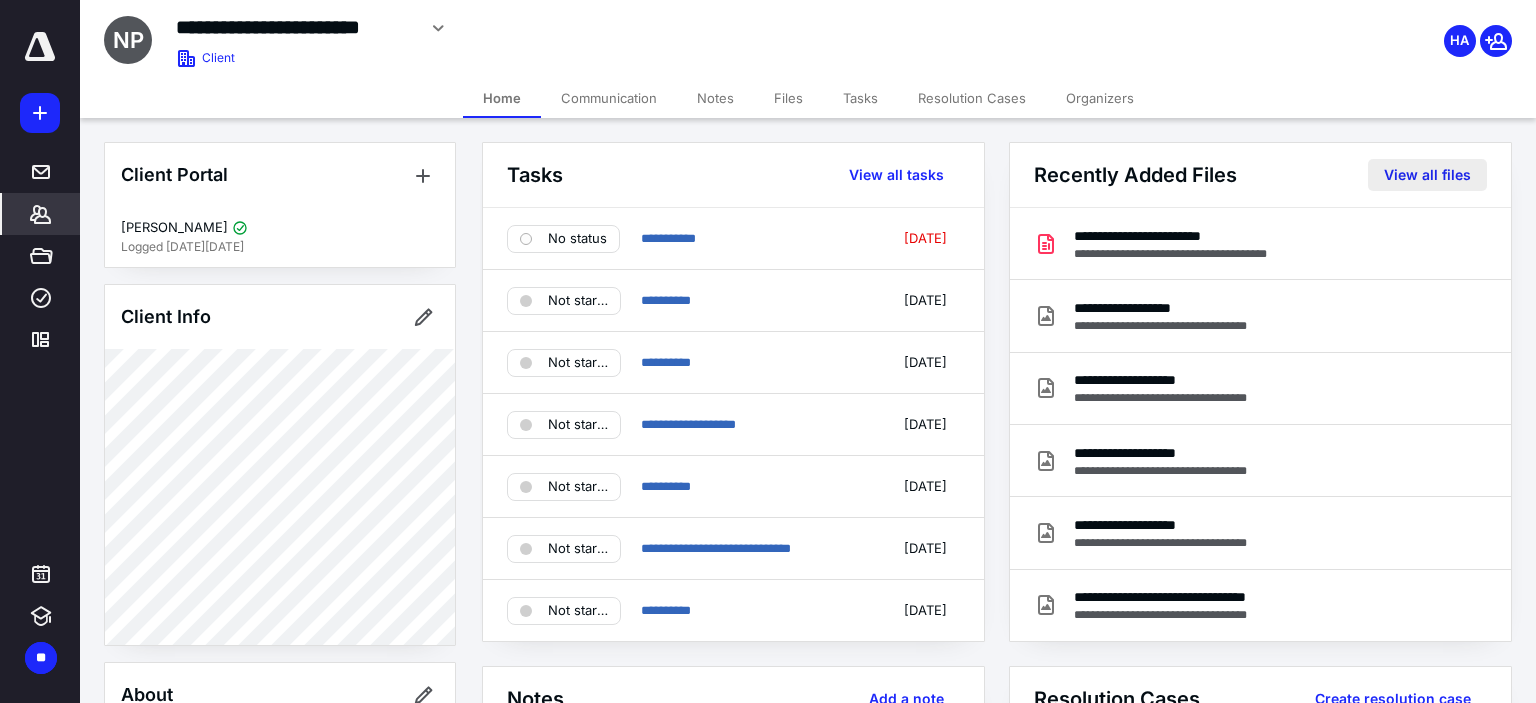 click on "View all files" at bounding box center [1427, 175] 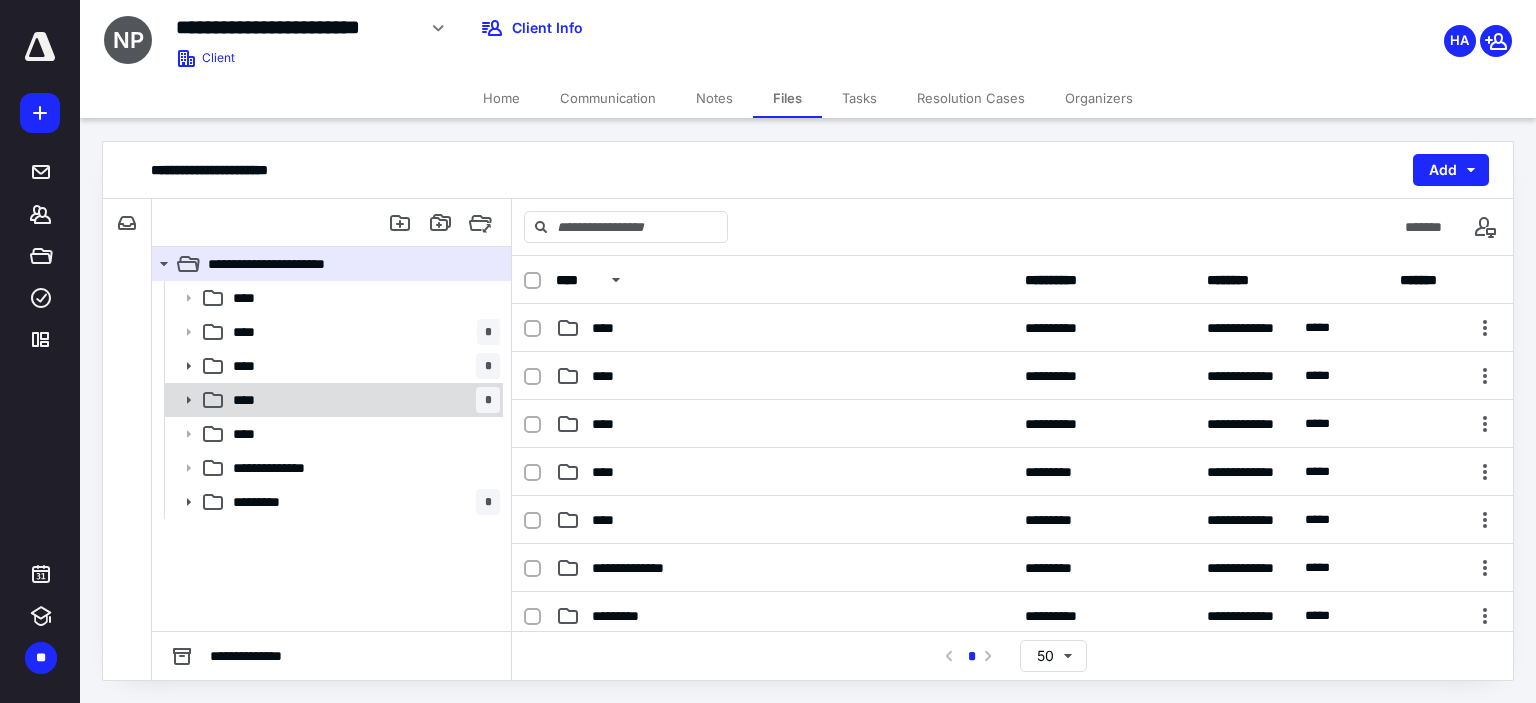 click on "**** *" at bounding box center [362, 400] 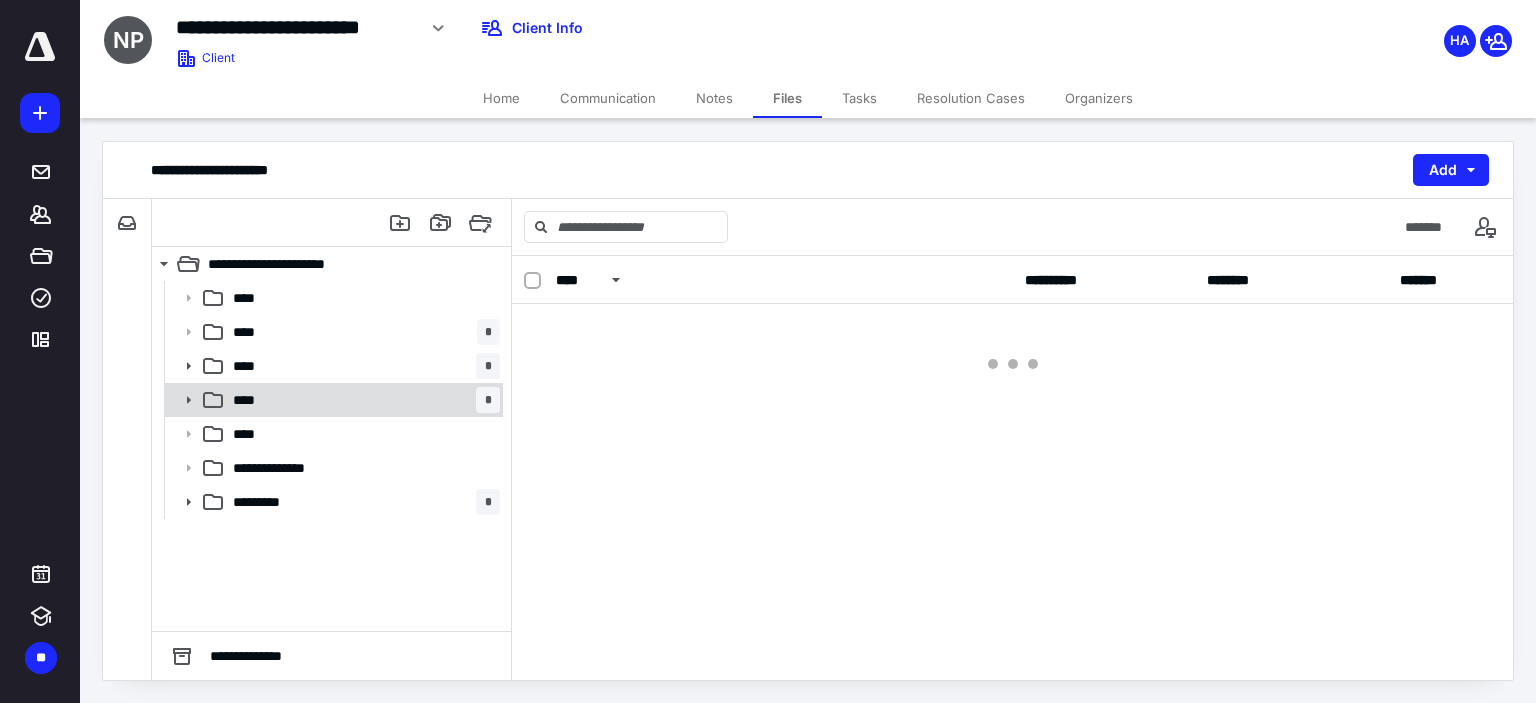 click on "**** *" at bounding box center [362, 400] 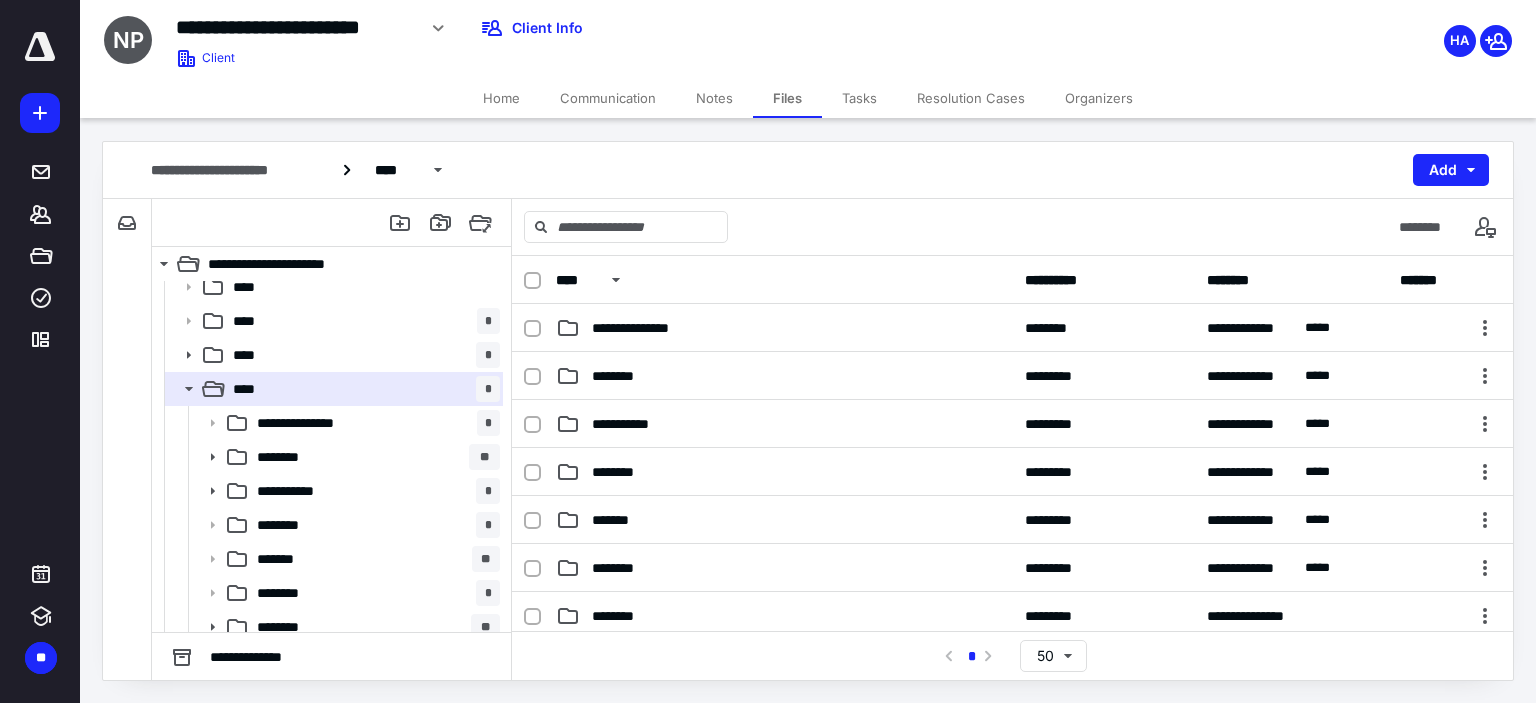 scroll, scrollTop: 0, scrollLeft: 0, axis: both 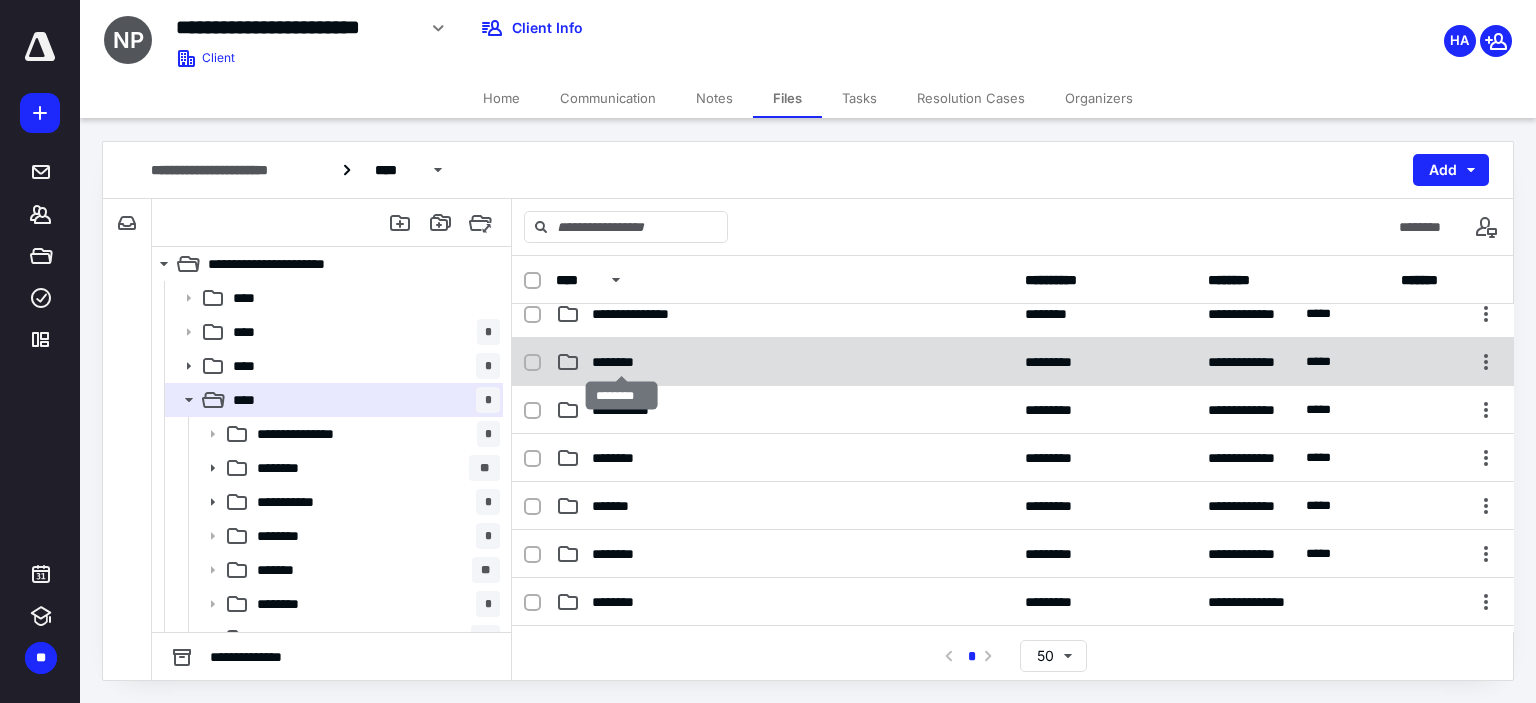 click on "********" at bounding box center [621, 362] 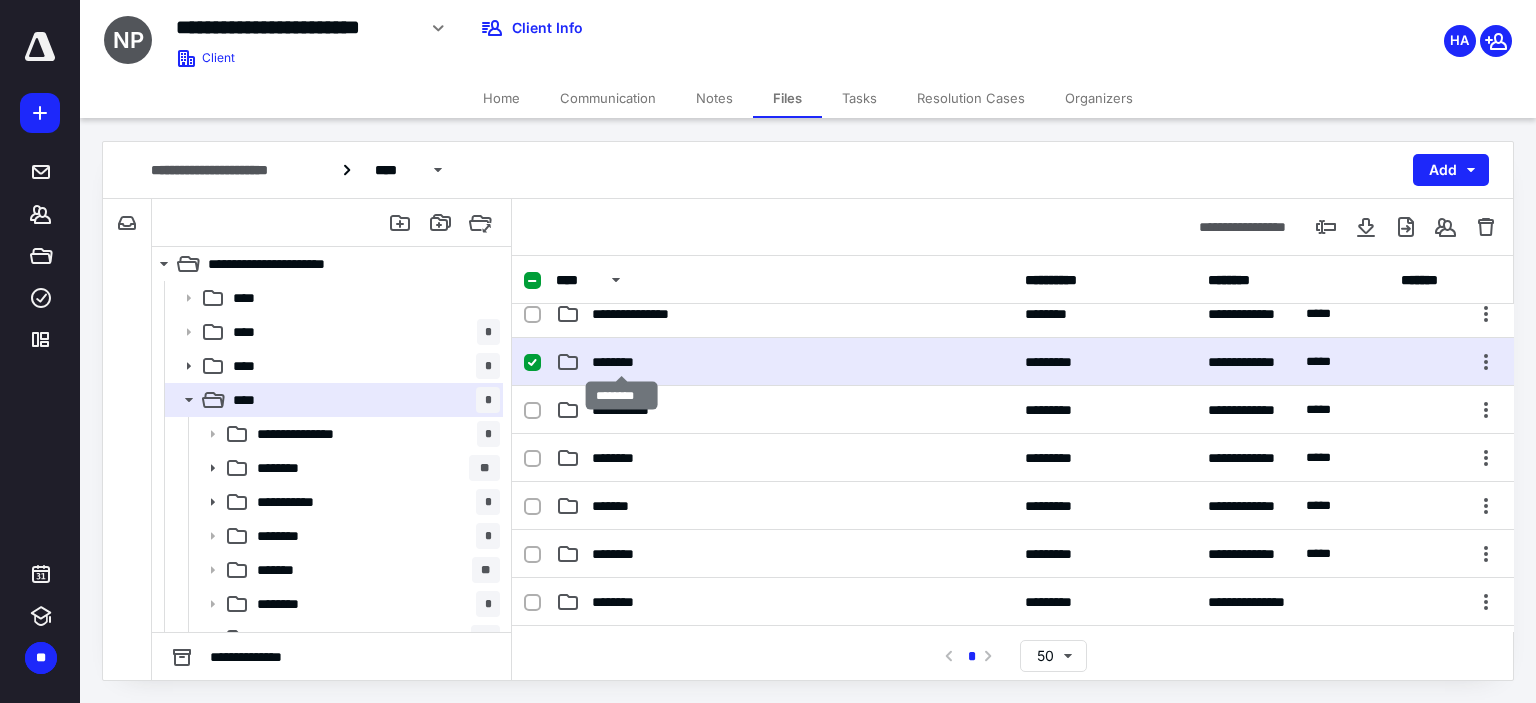 click on "********" at bounding box center [621, 362] 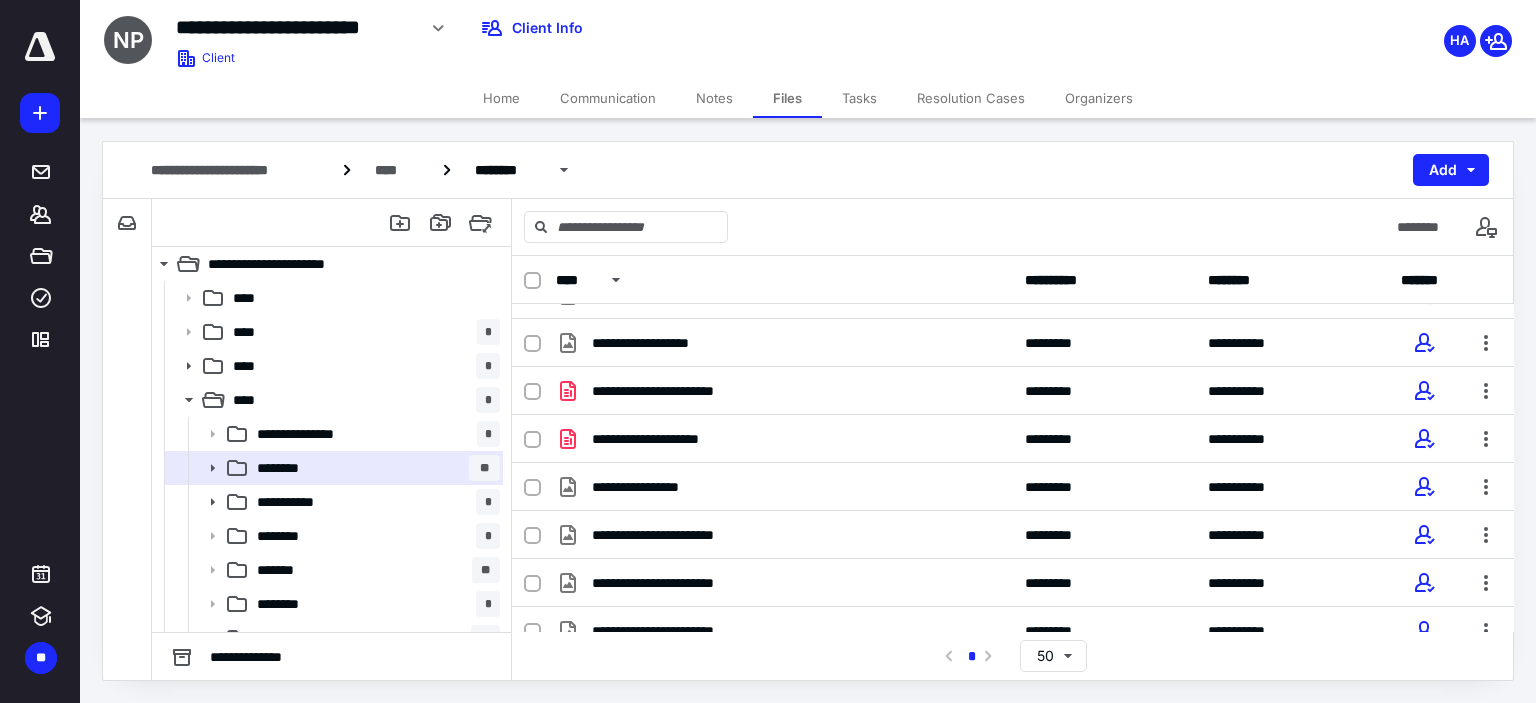 scroll, scrollTop: 0, scrollLeft: 0, axis: both 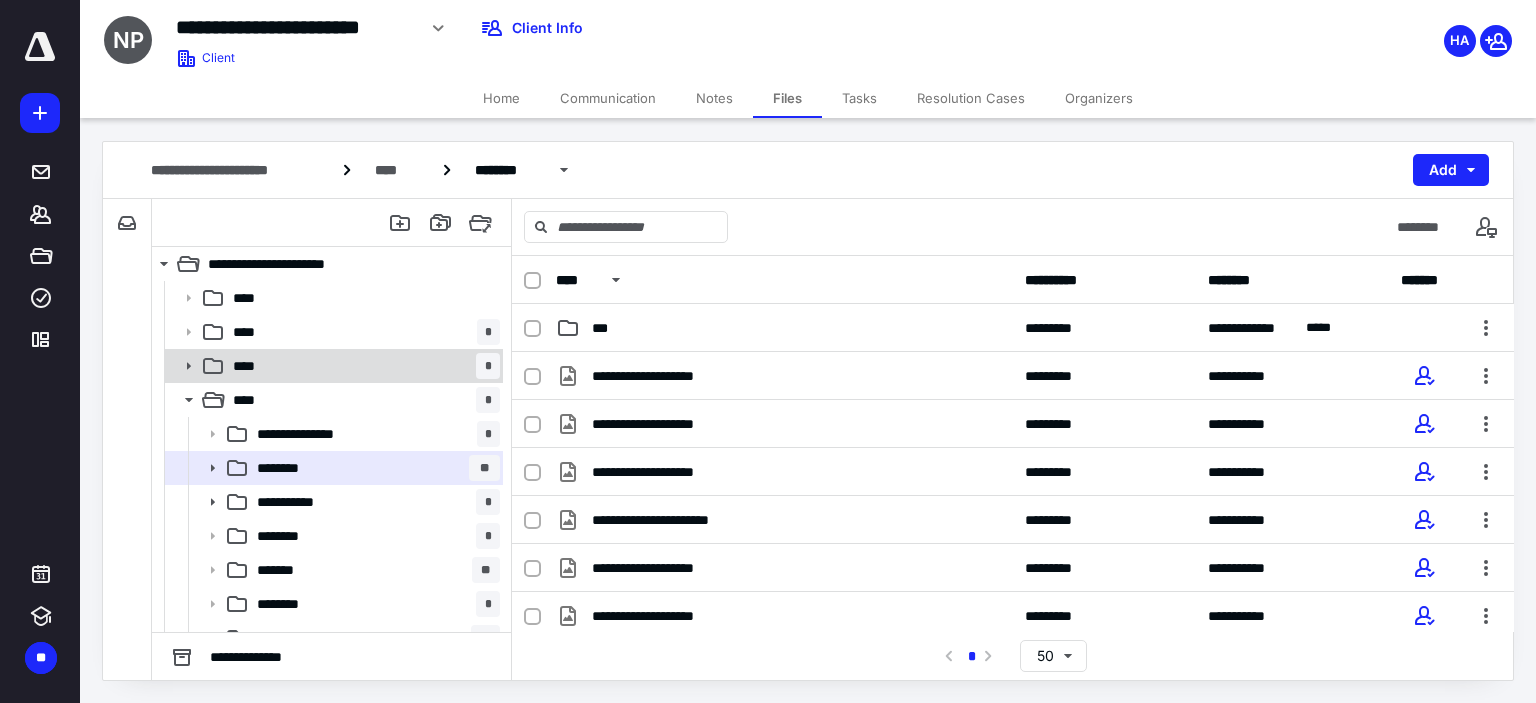 click on "**** *" at bounding box center (362, 366) 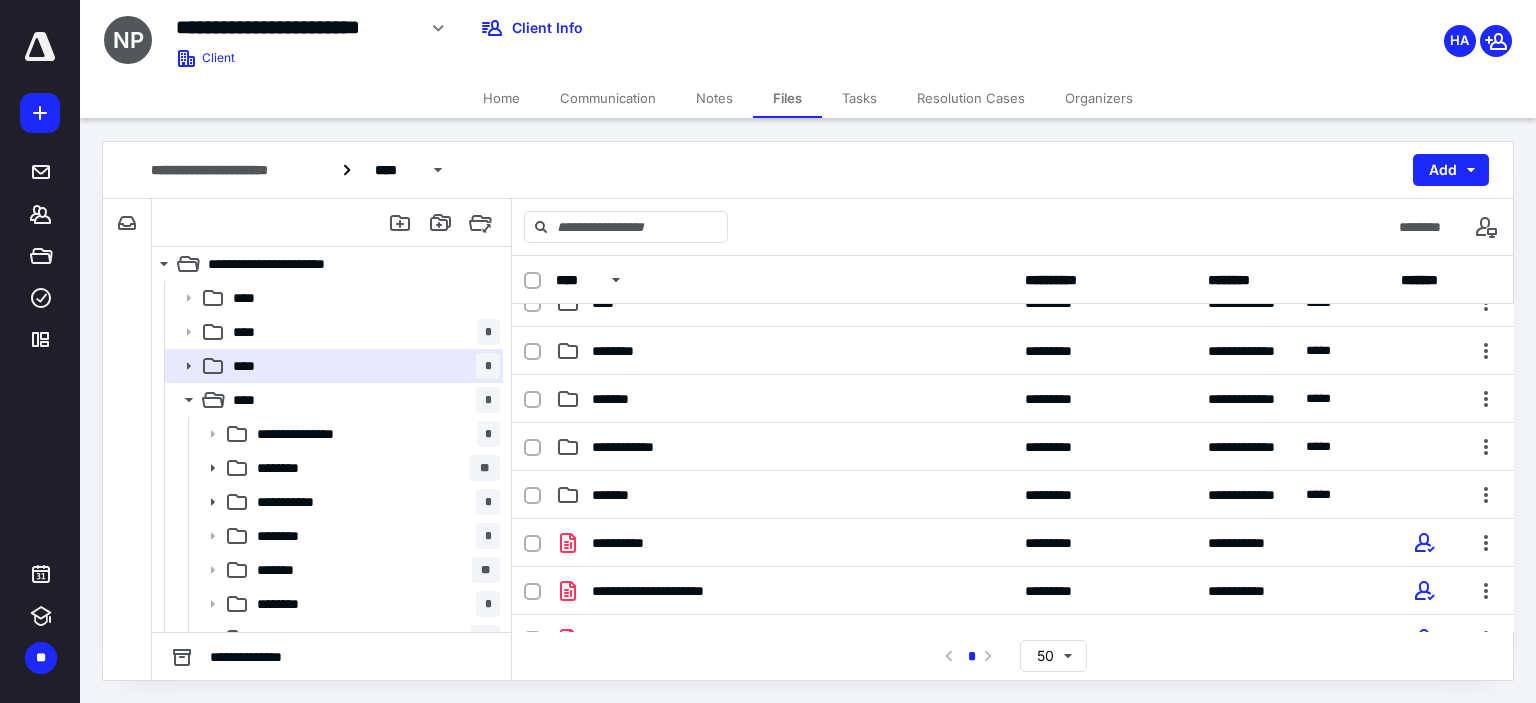 scroll, scrollTop: 0, scrollLeft: 0, axis: both 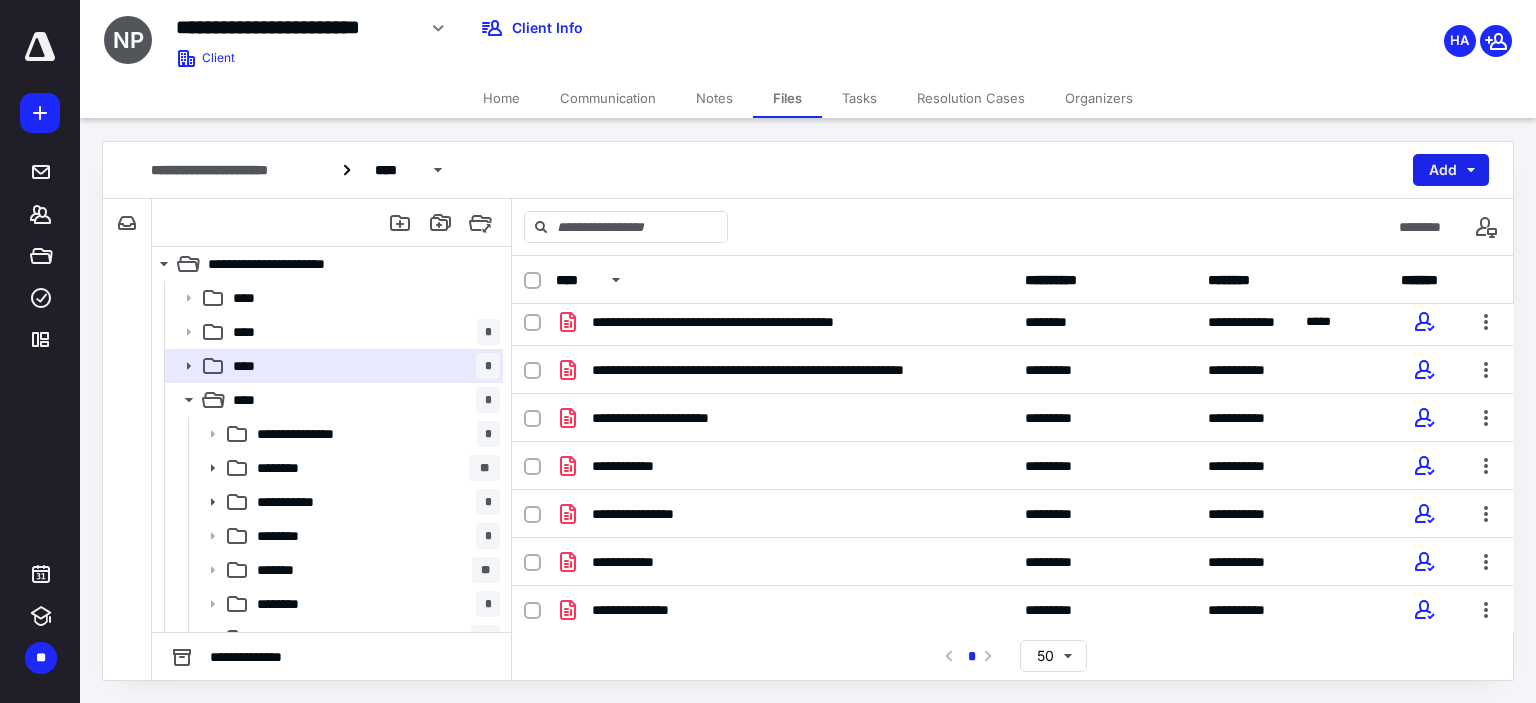 click on "Add" at bounding box center [1451, 170] 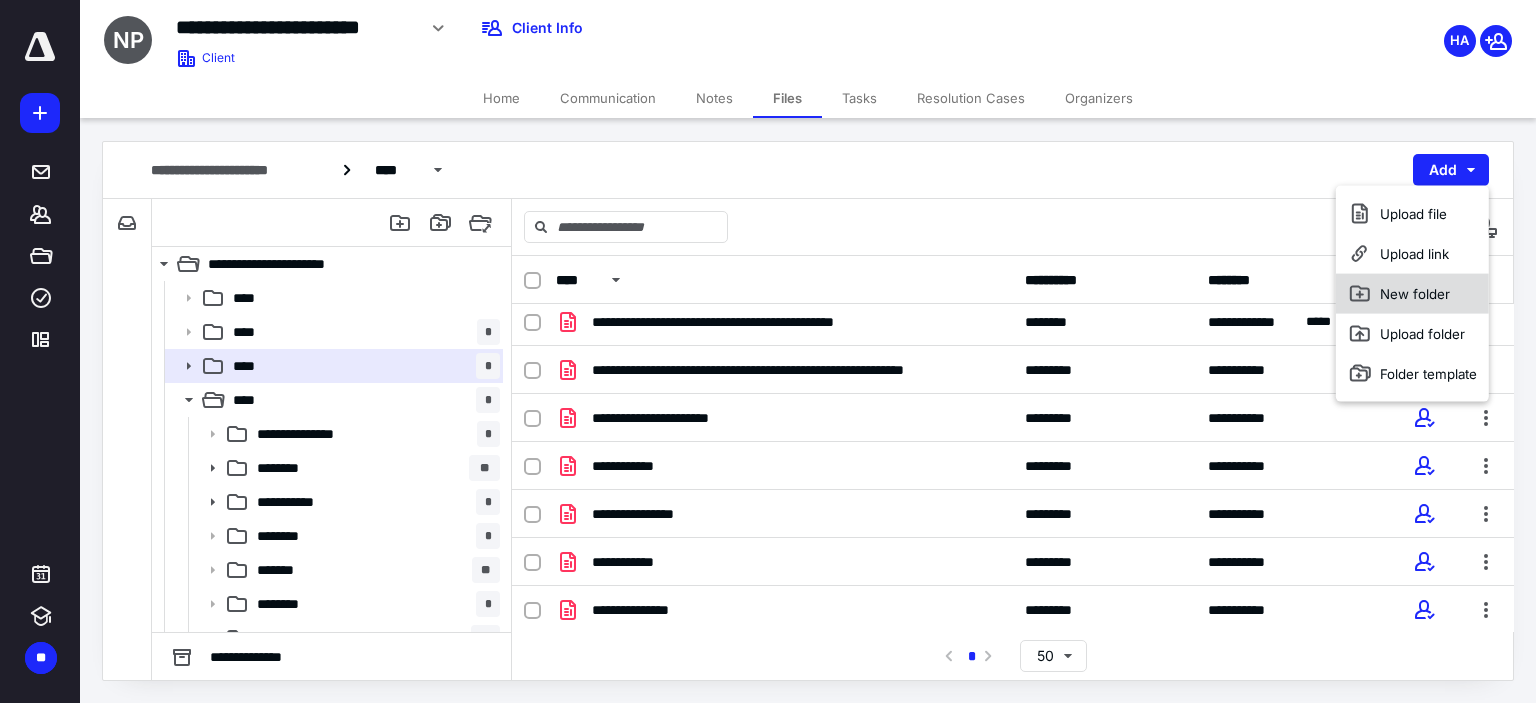 click on "New folder" at bounding box center (1412, 294) 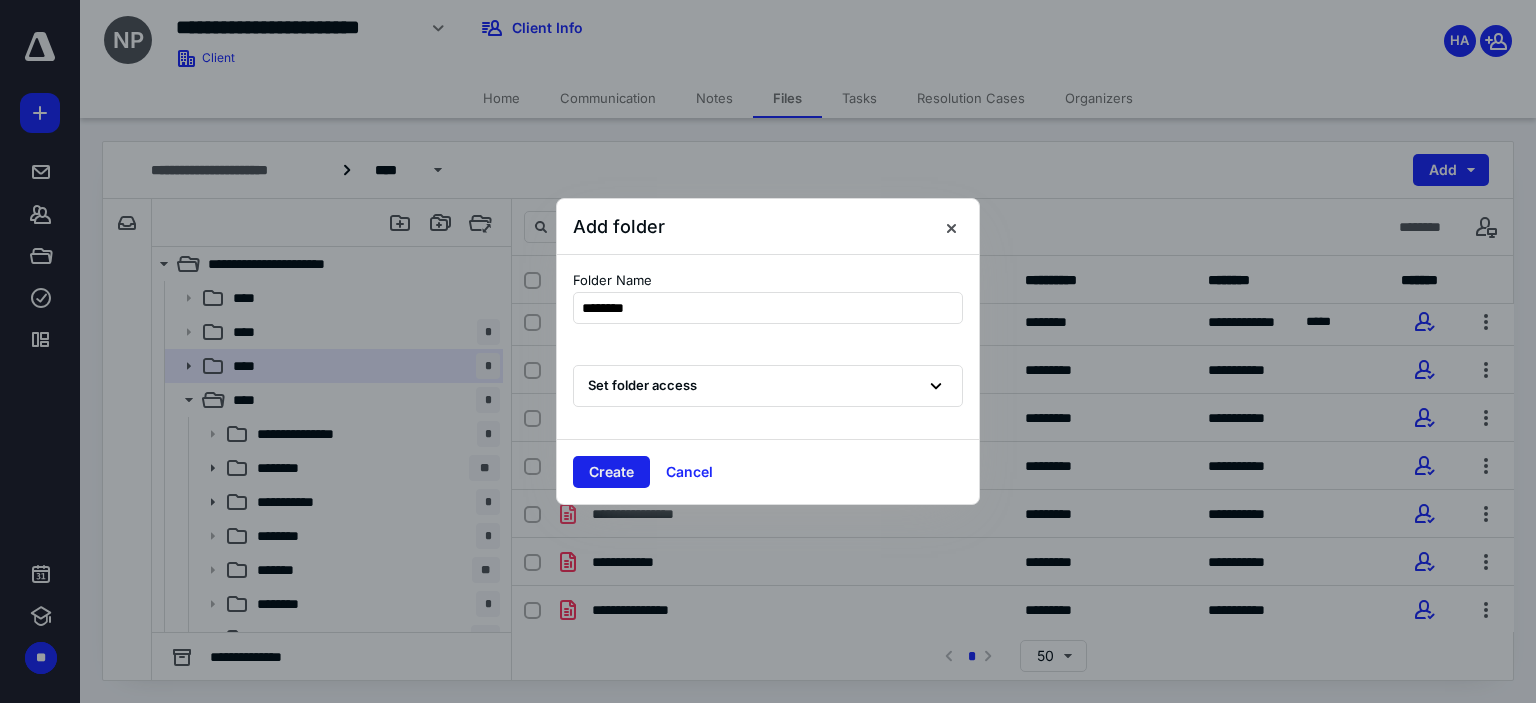 type on "********" 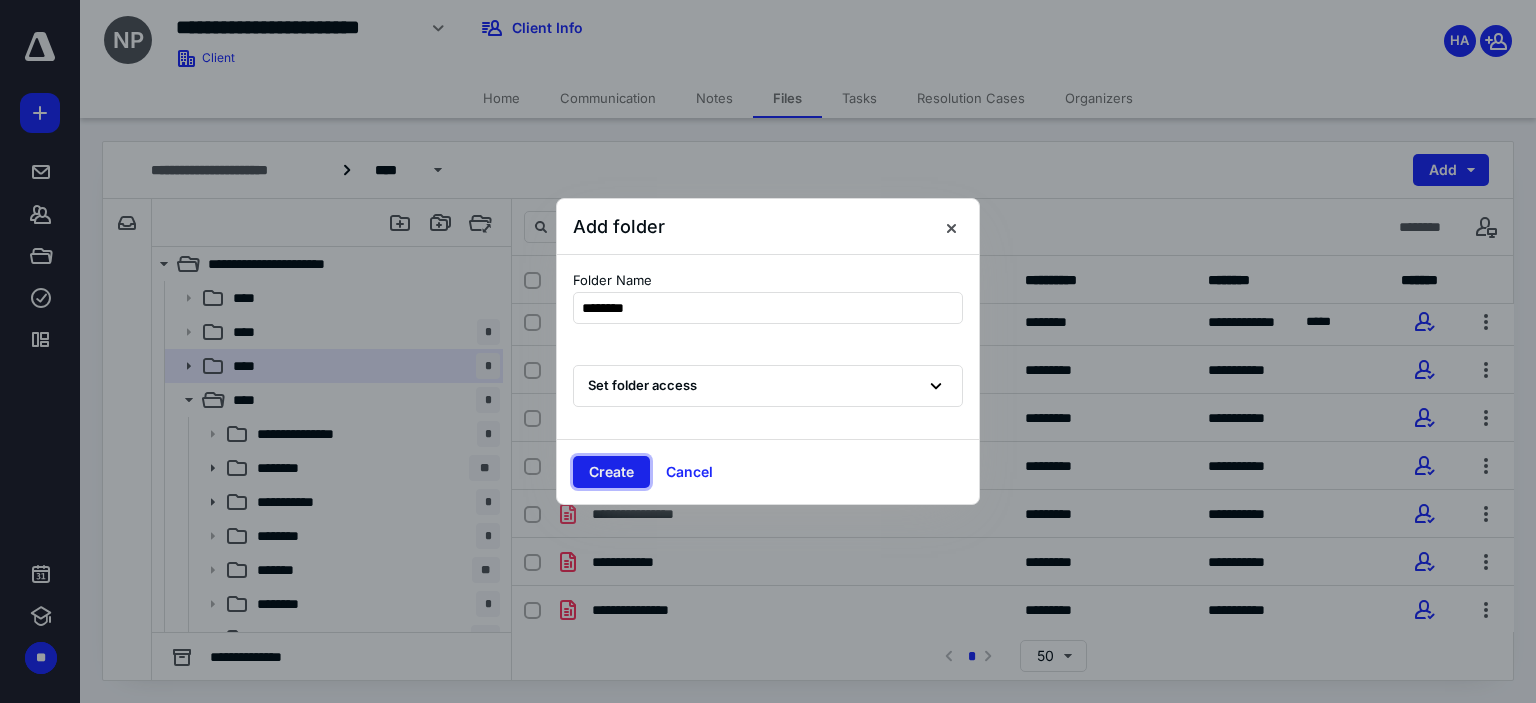 click on "Create" at bounding box center (611, 472) 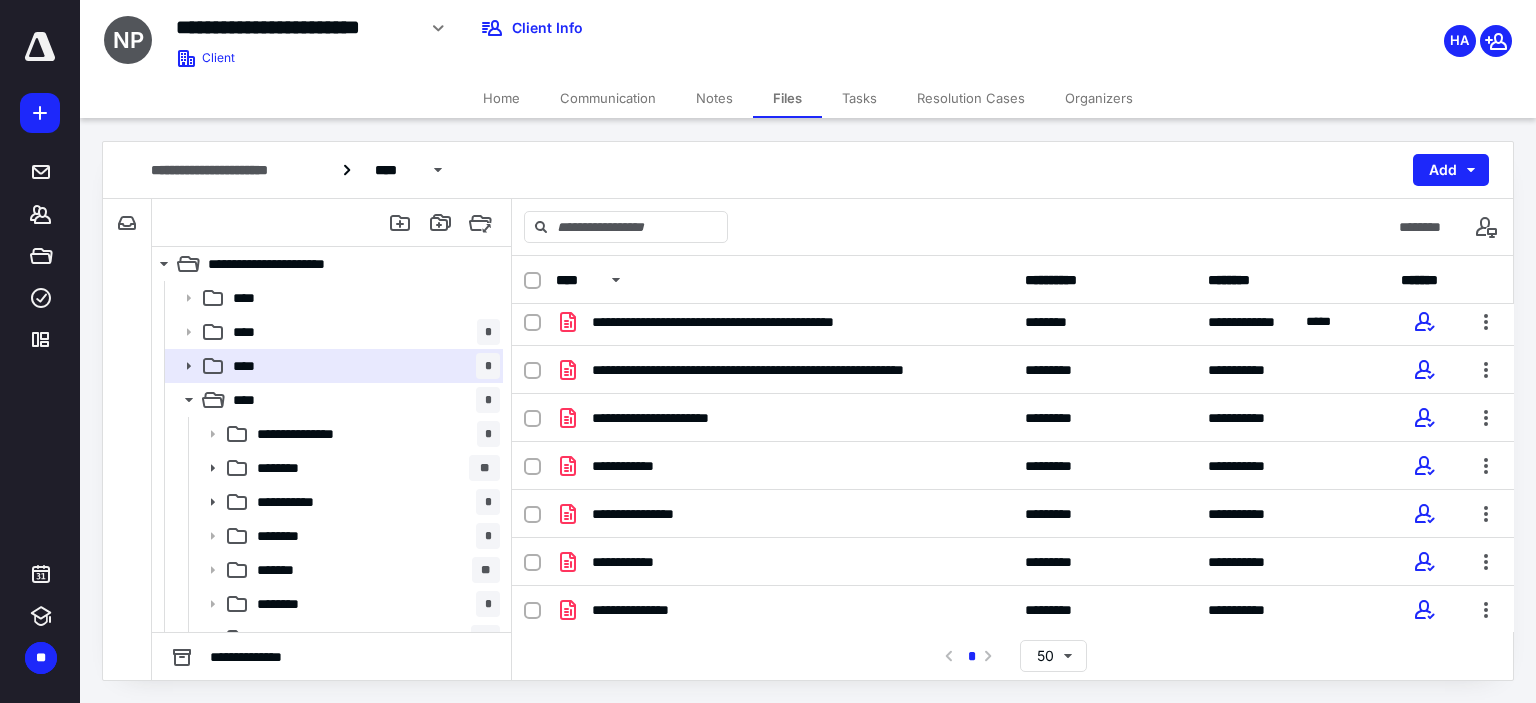 scroll, scrollTop: 389, scrollLeft: 0, axis: vertical 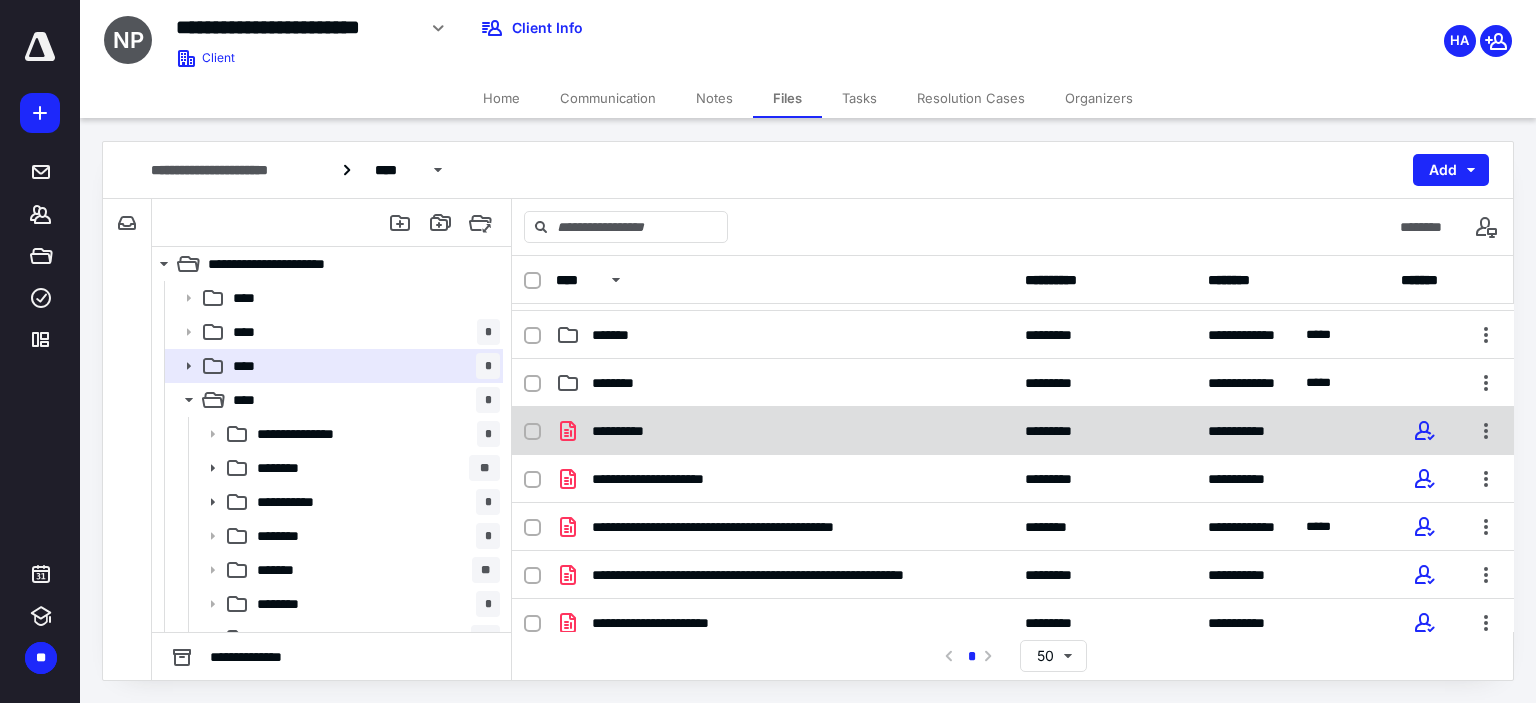 click on "**********" at bounding box center (784, 431) 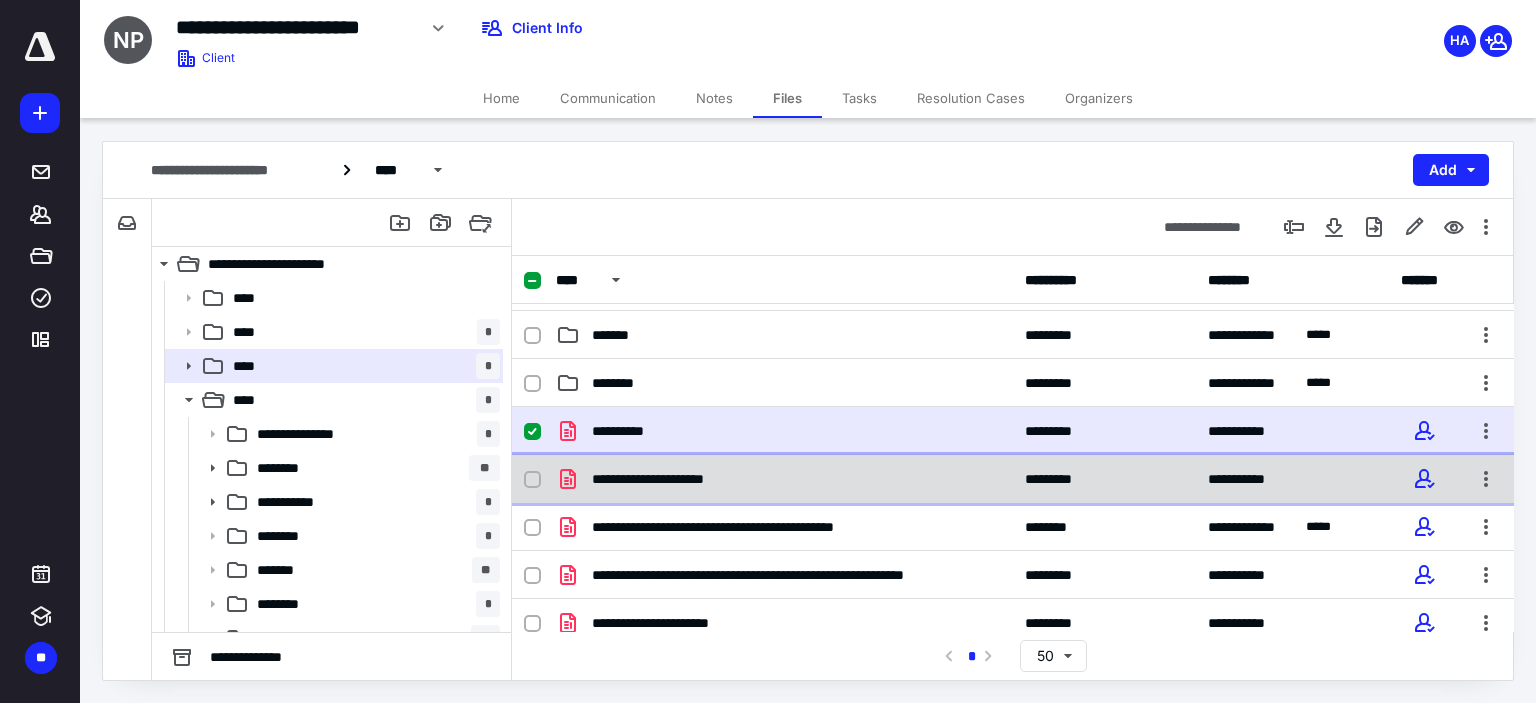 click at bounding box center [540, 479] 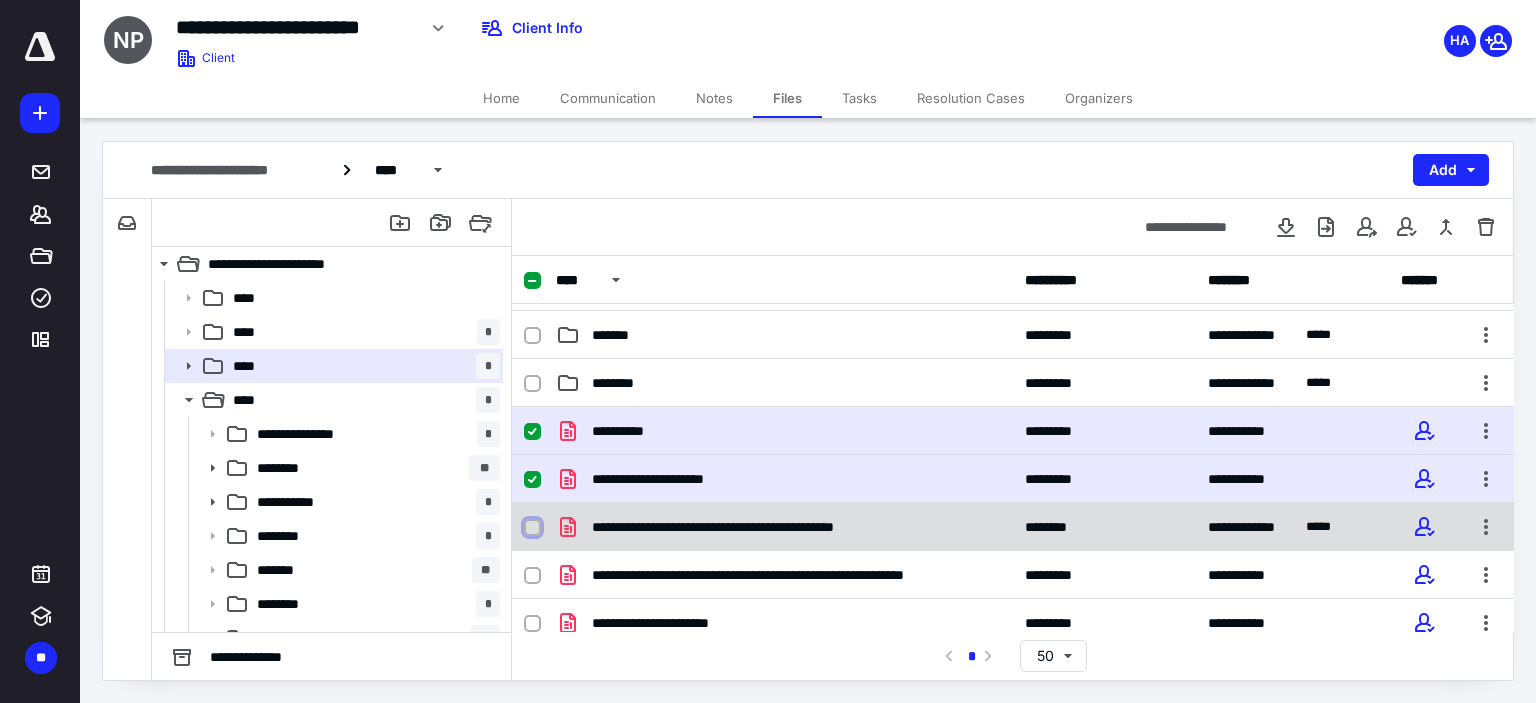 click at bounding box center (532, 528) 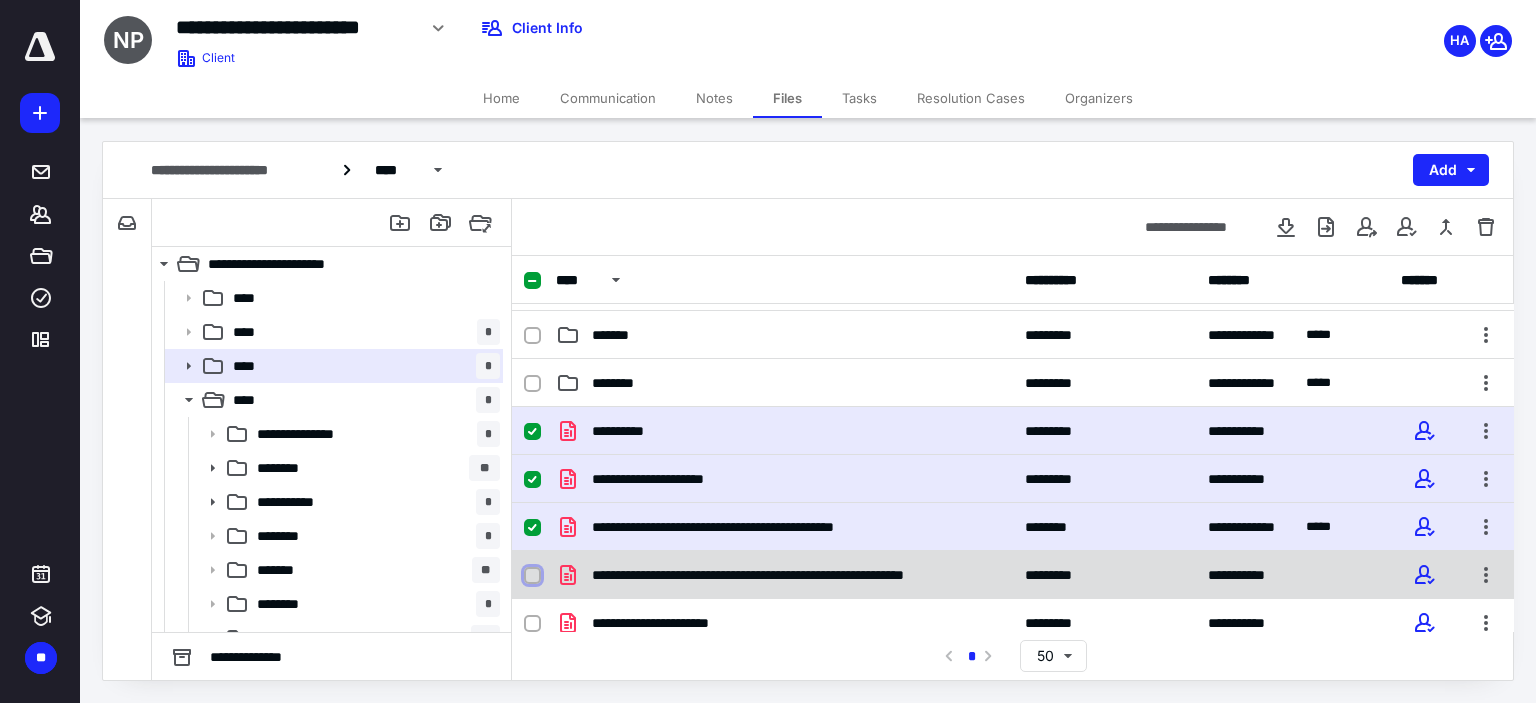 click at bounding box center (532, 576) 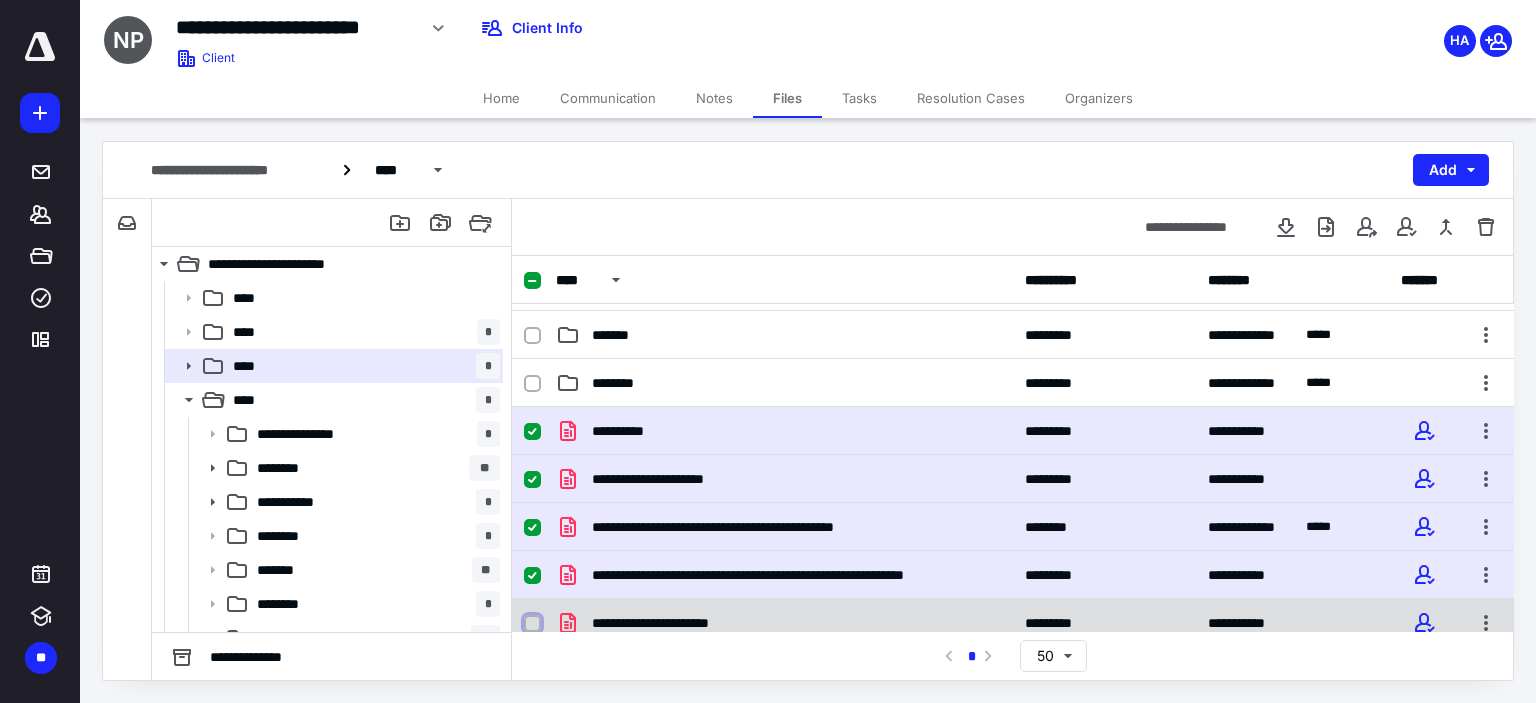 click at bounding box center (532, 624) 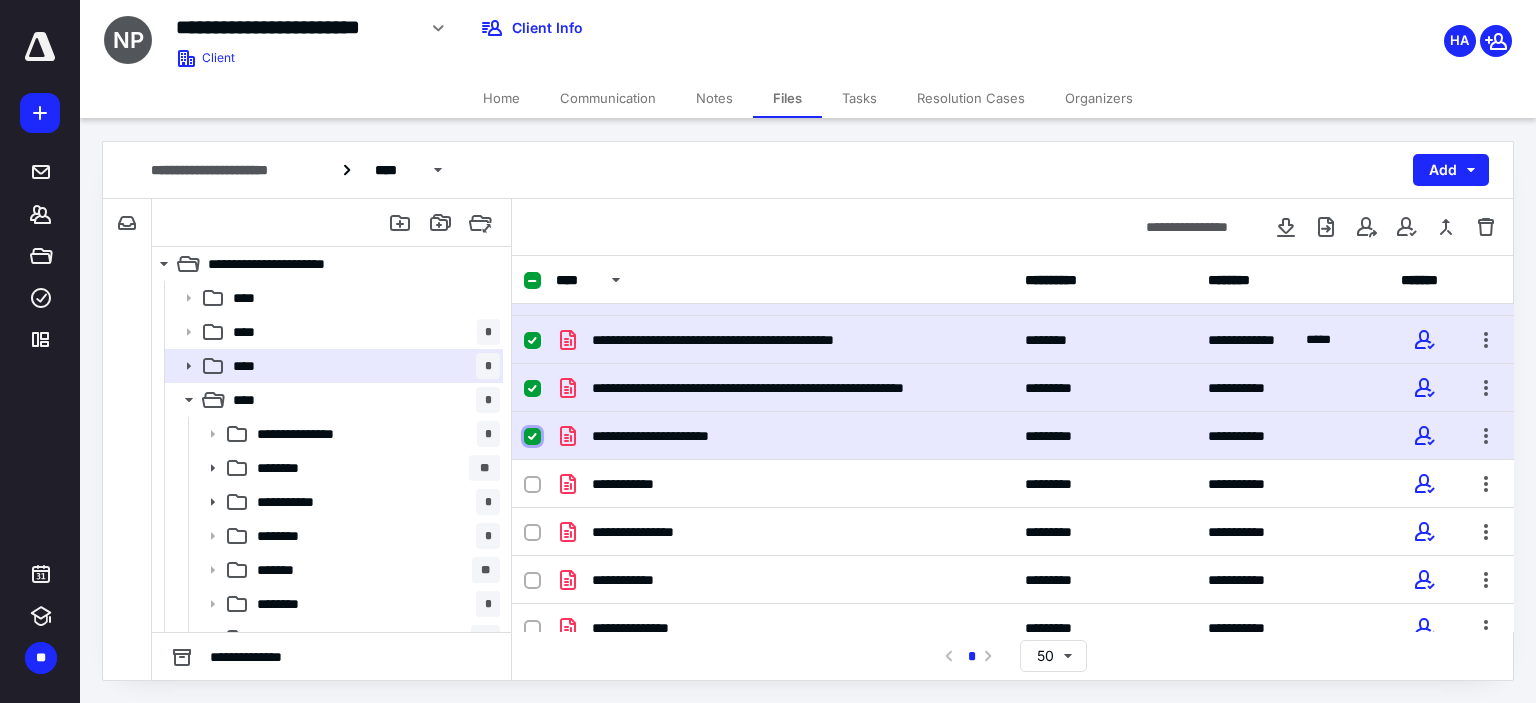 scroll, scrollTop: 390, scrollLeft: 0, axis: vertical 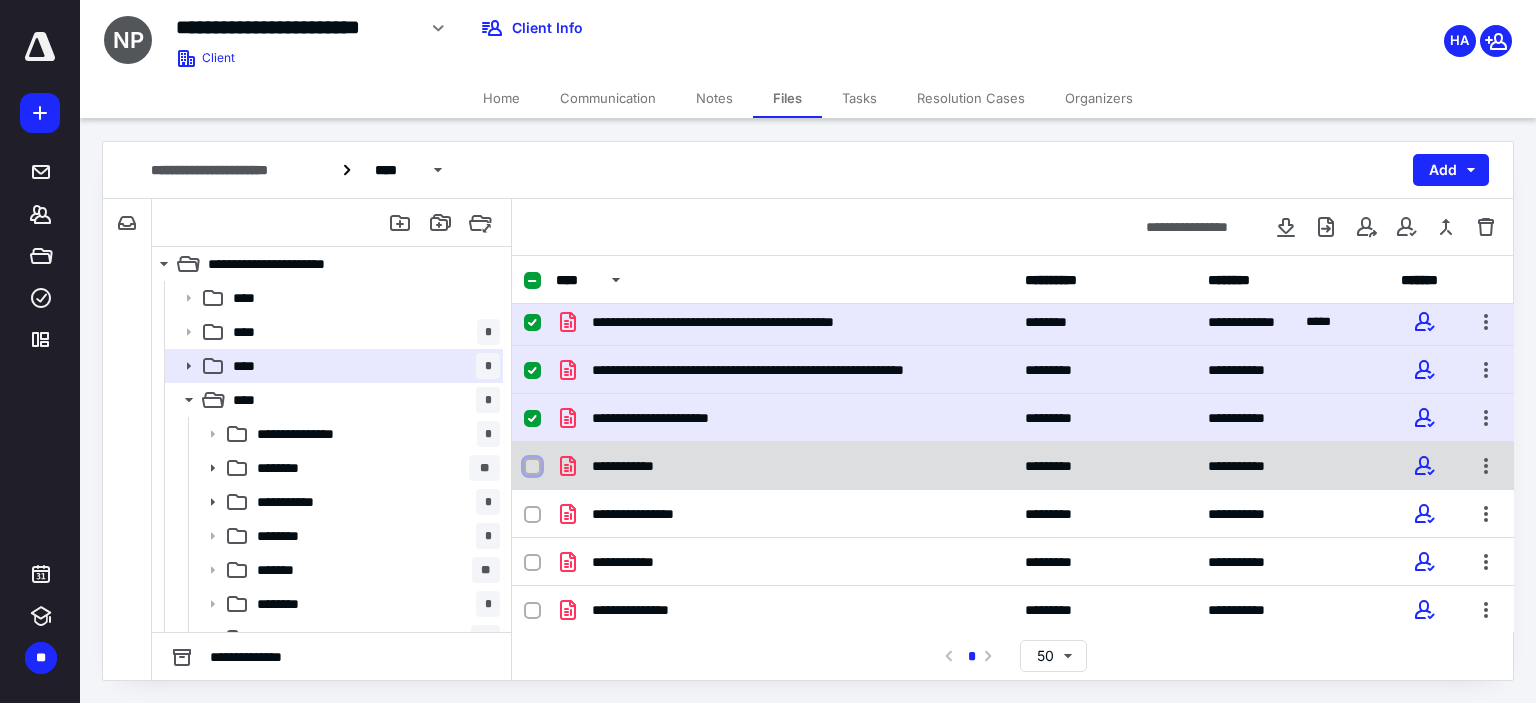 click at bounding box center (532, 467) 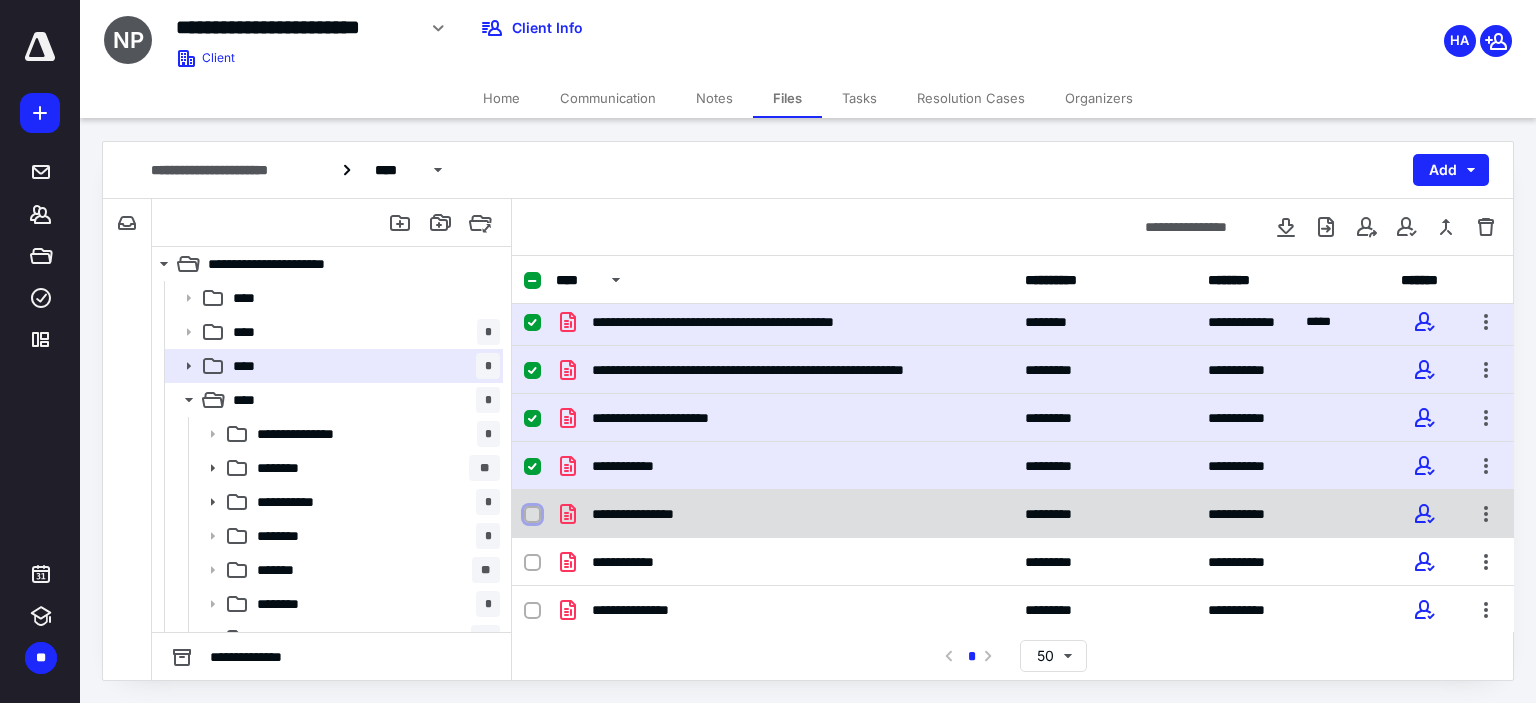 click at bounding box center (532, 515) 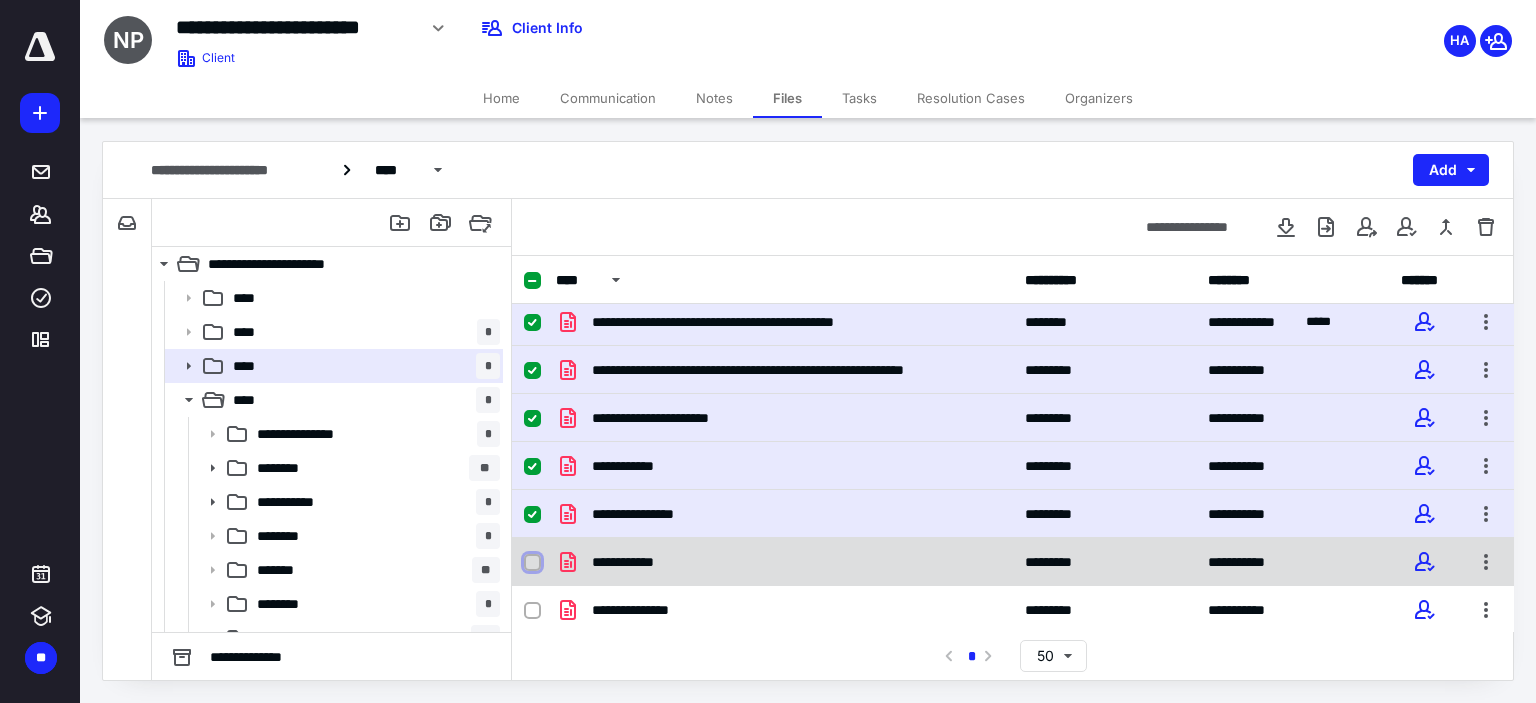 click at bounding box center [532, 563] 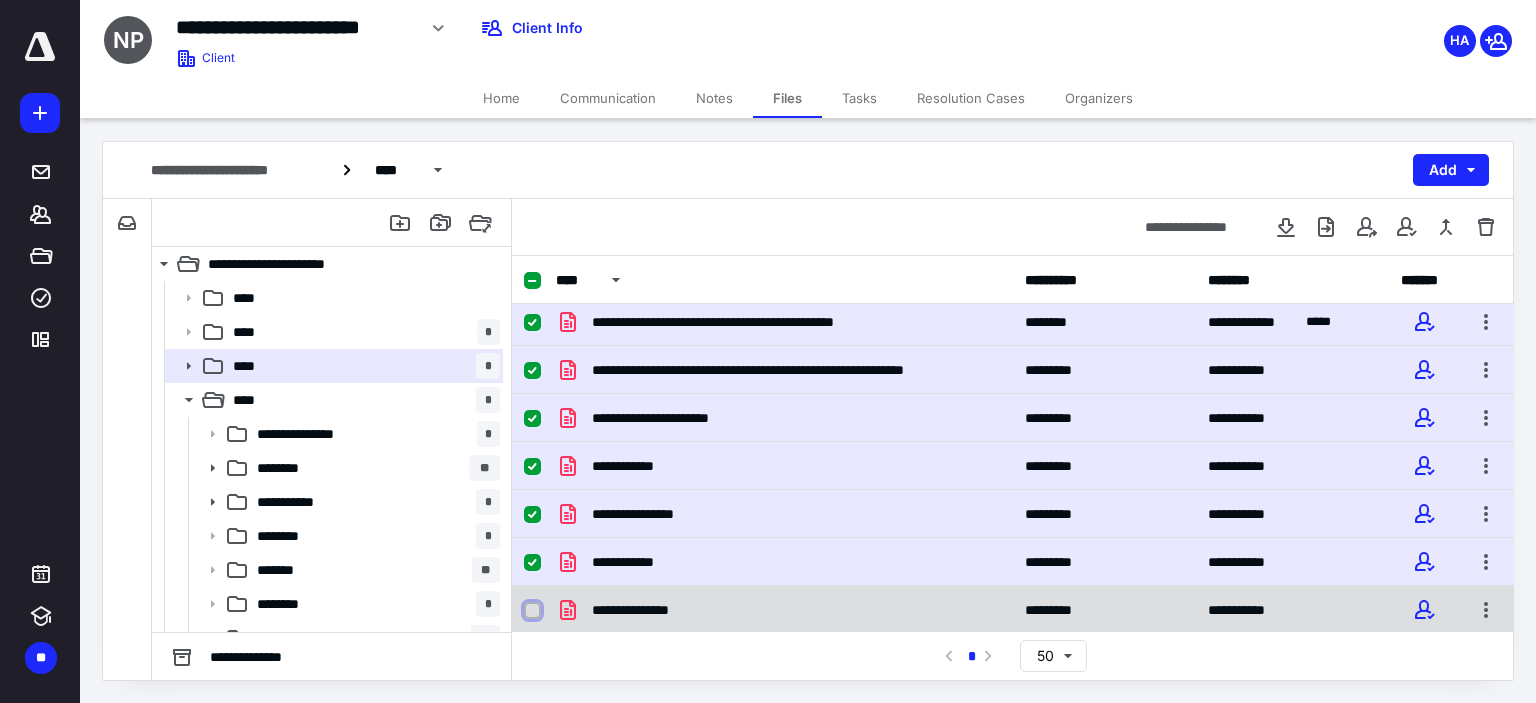 click at bounding box center (532, 611) 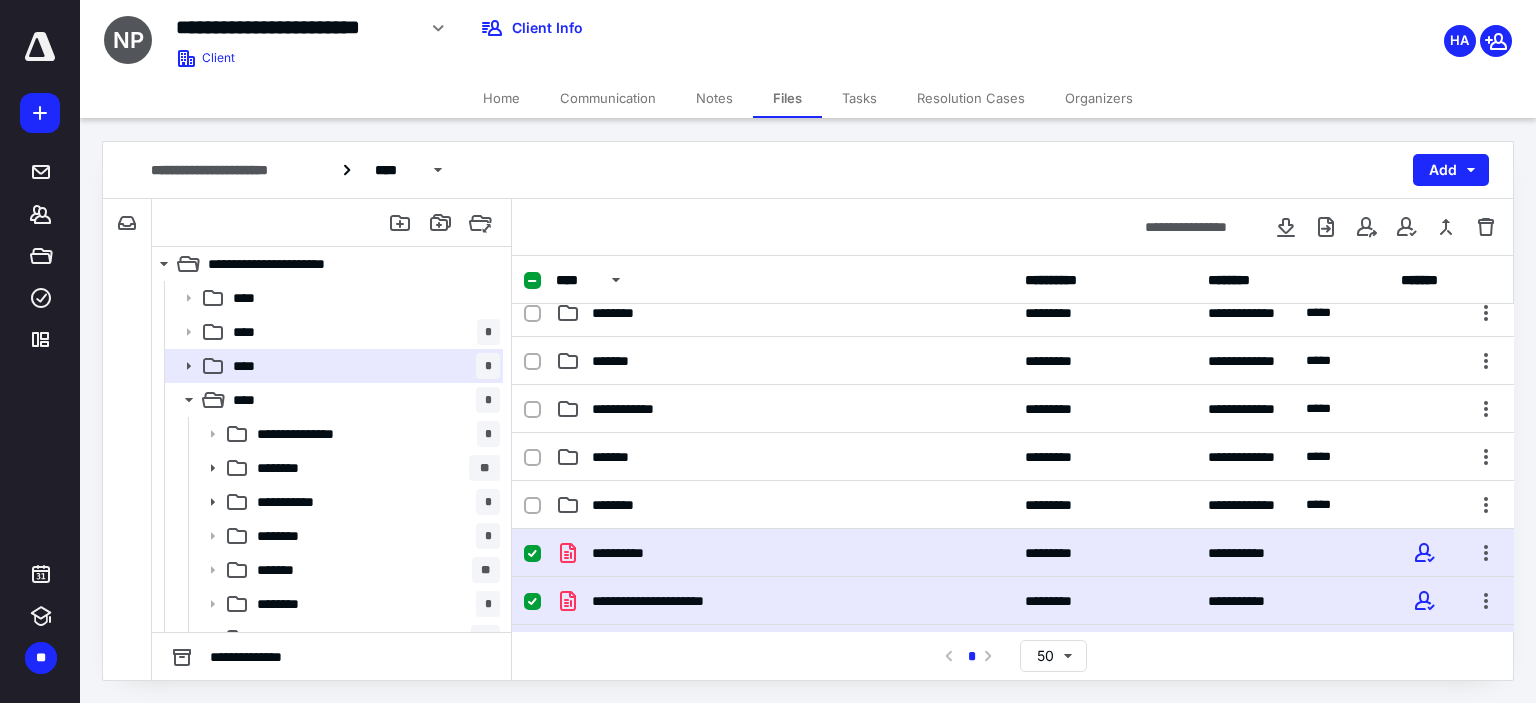 scroll, scrollTop: 0, scrollLeft: 0, axis: both 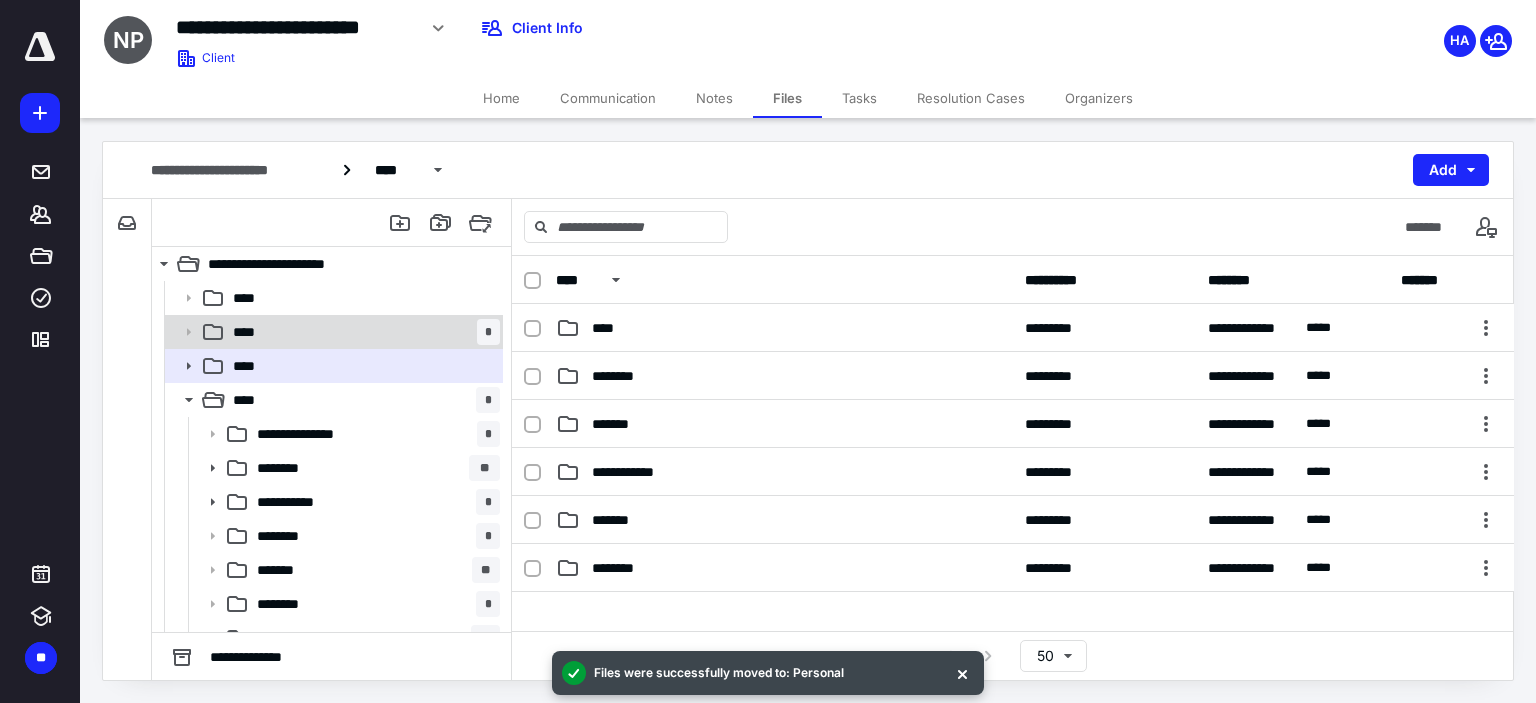 click on "**** *" at bounding box center [362, 332] 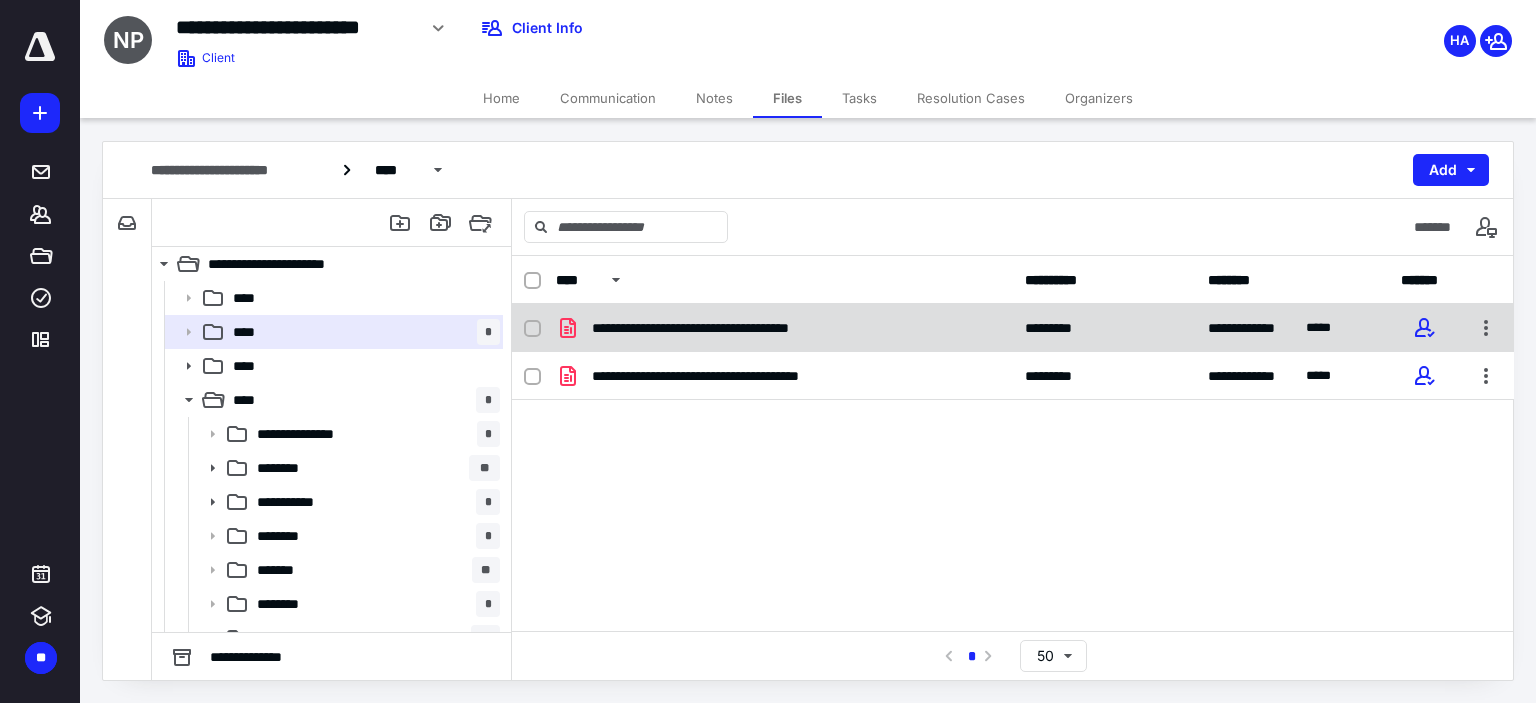 click on "**********" at bounding box center [733, 328] 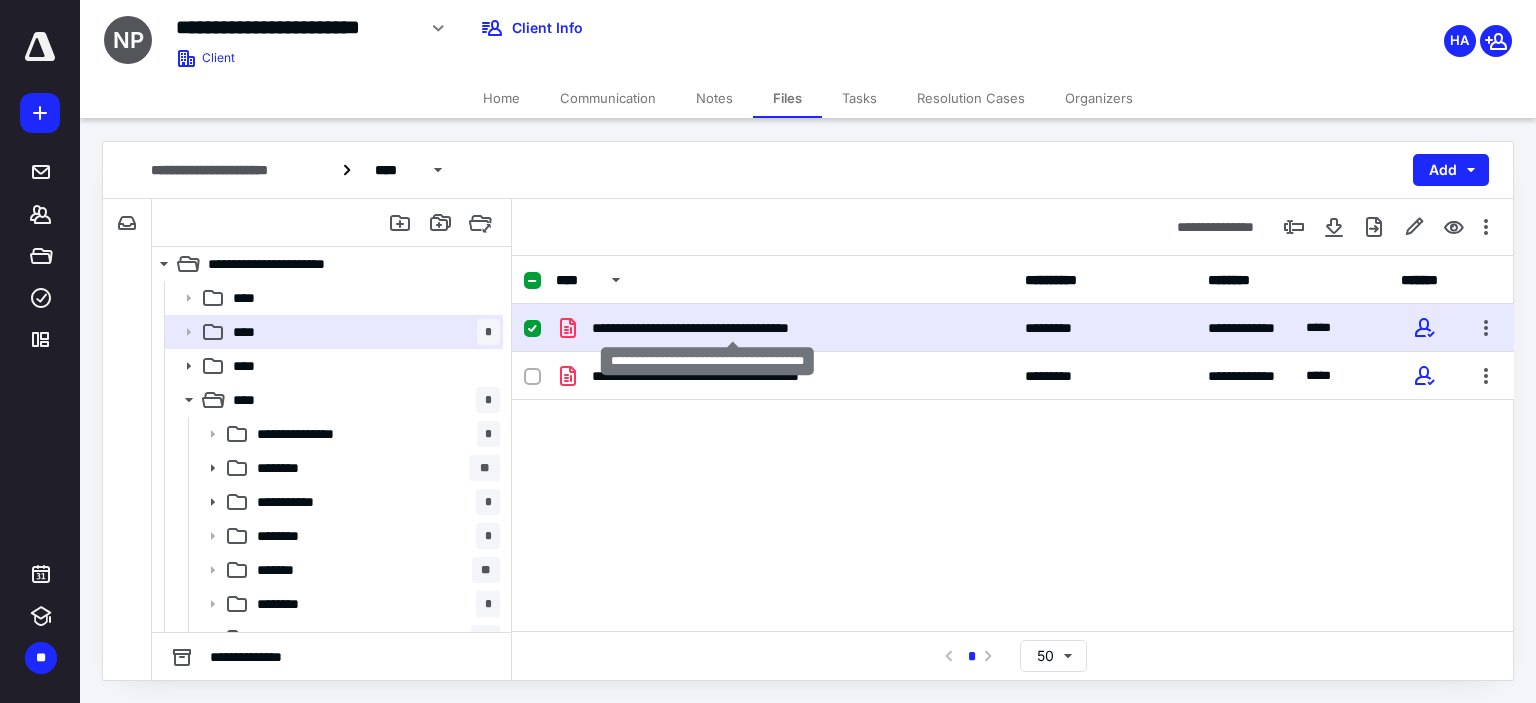 checkbox on "true" 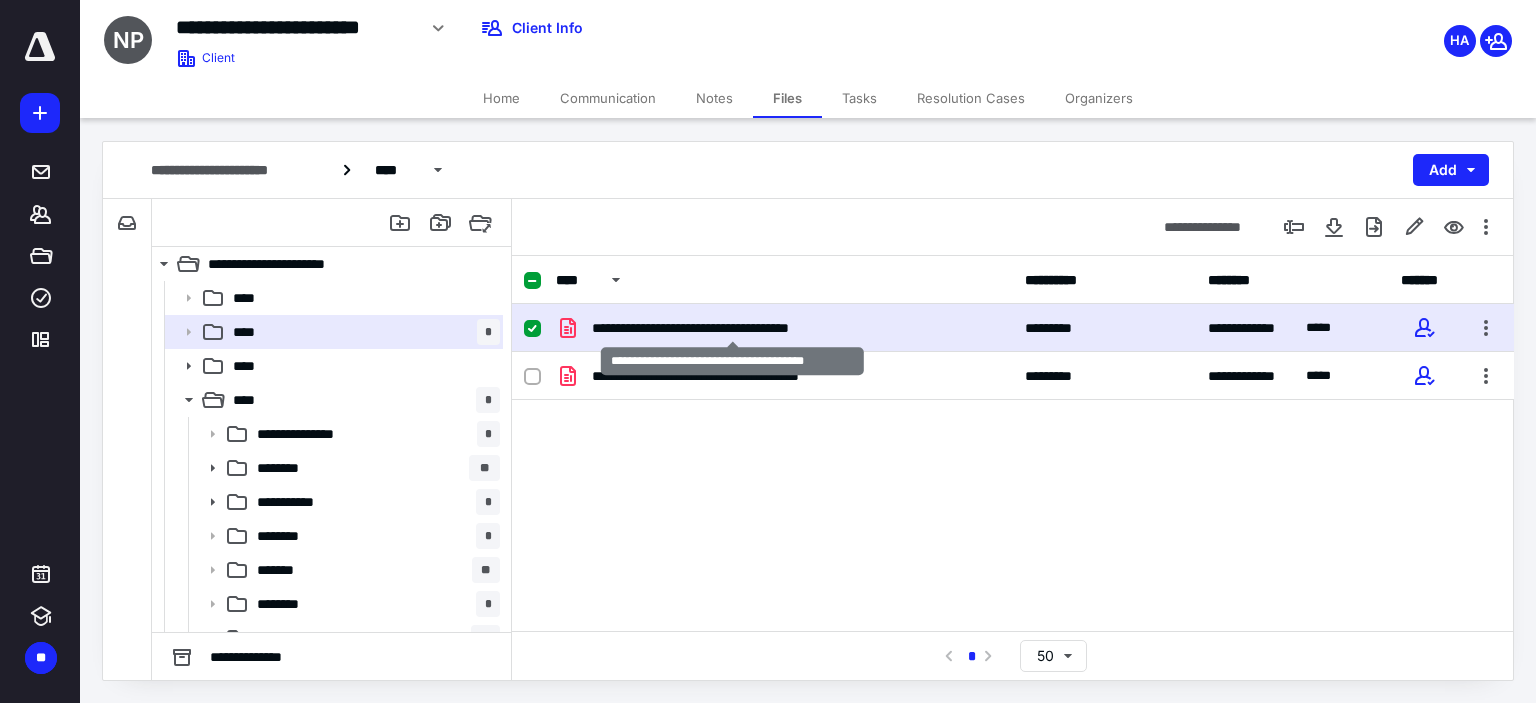 click on "**********" at bounding box center [733, 328] 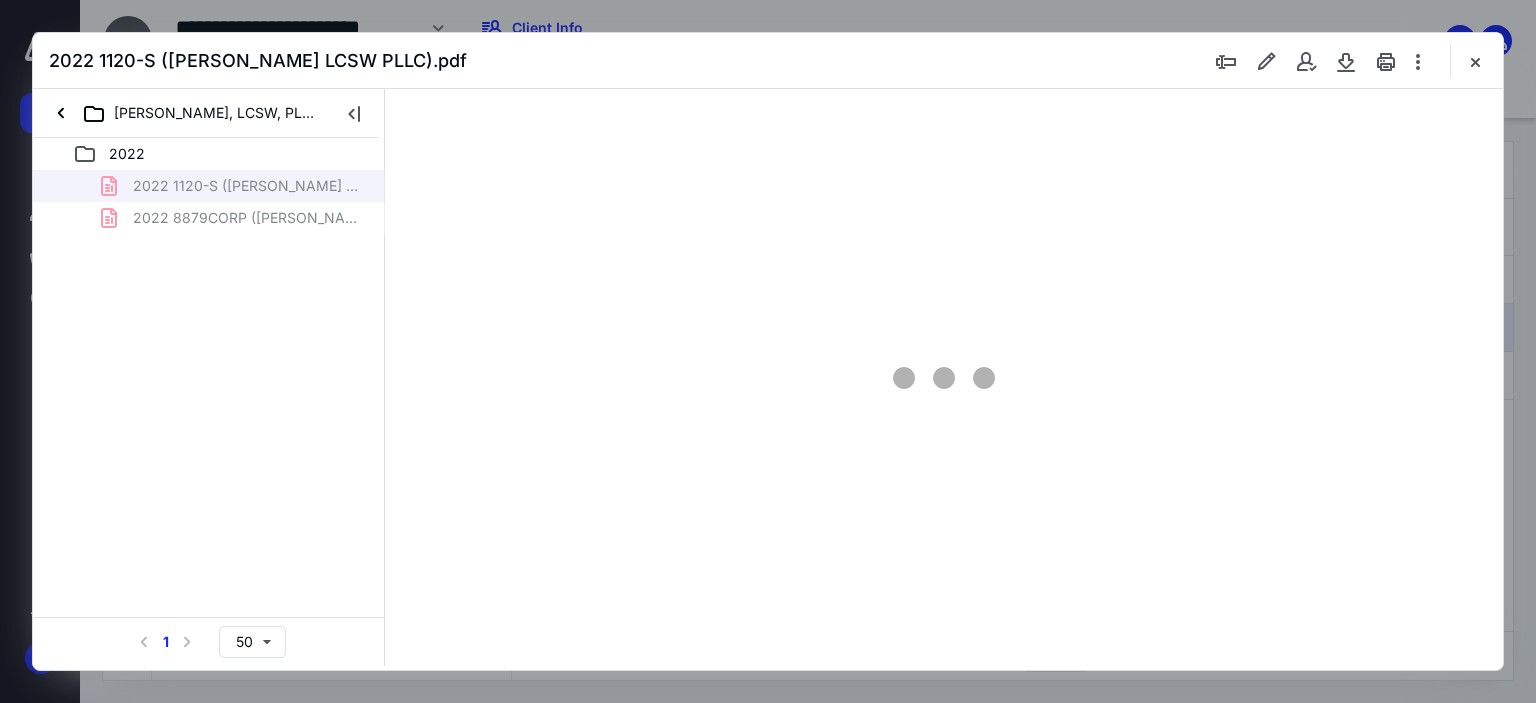 type on "63" 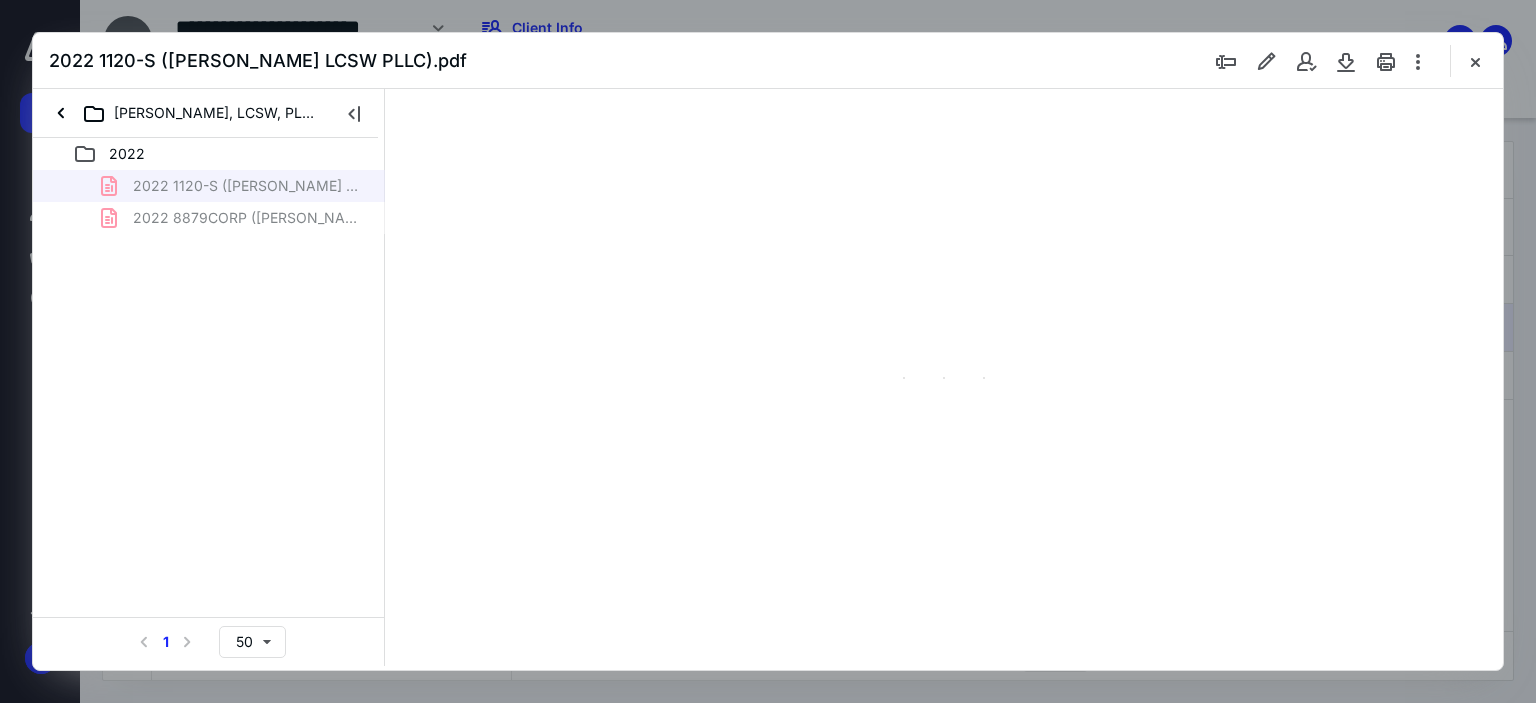 scroll, scrollTop: 0, scrollLeft: 0, axis: both 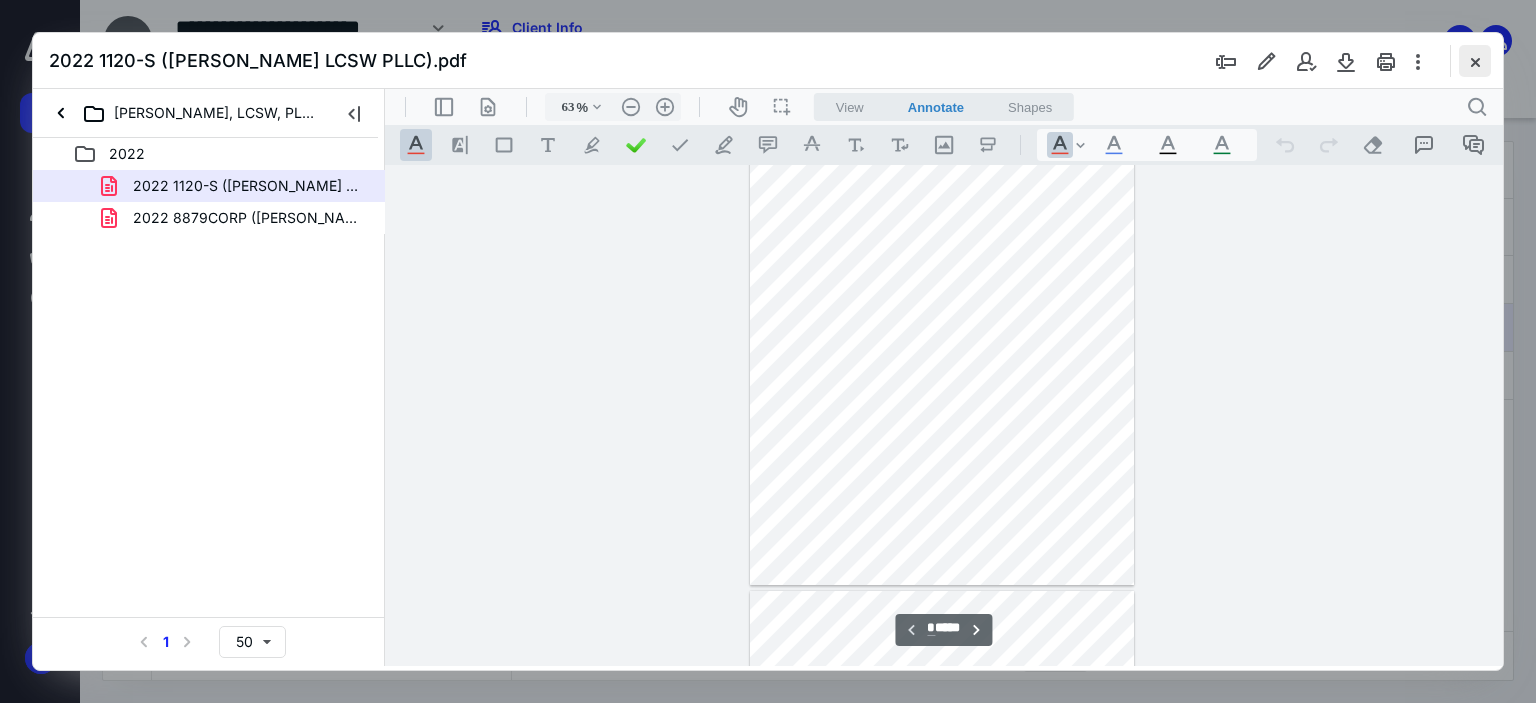 click at bounding box center (1475, 61) 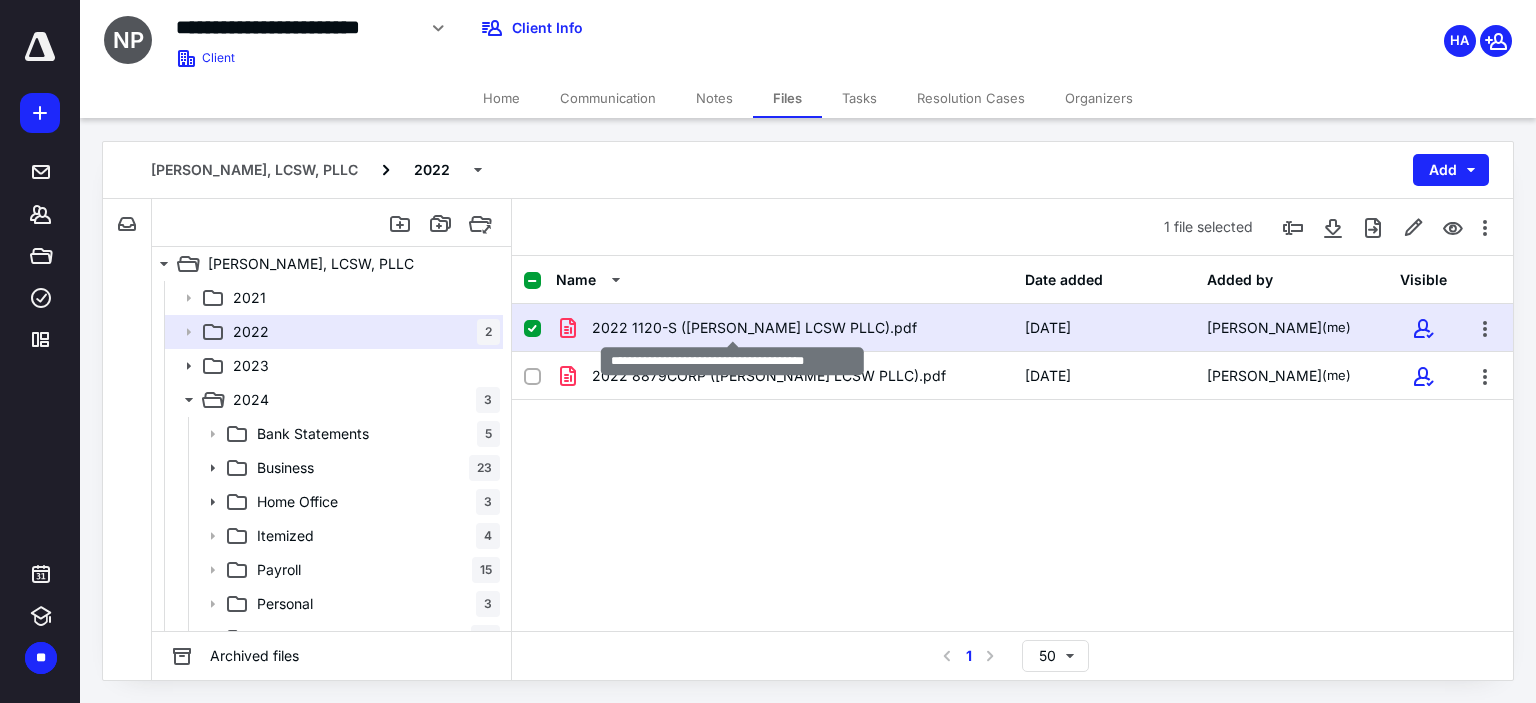 click on "2022 1120-S ([PERSON_NAME] LCSW PLLC).pdf" at bounding box center (754, 328) 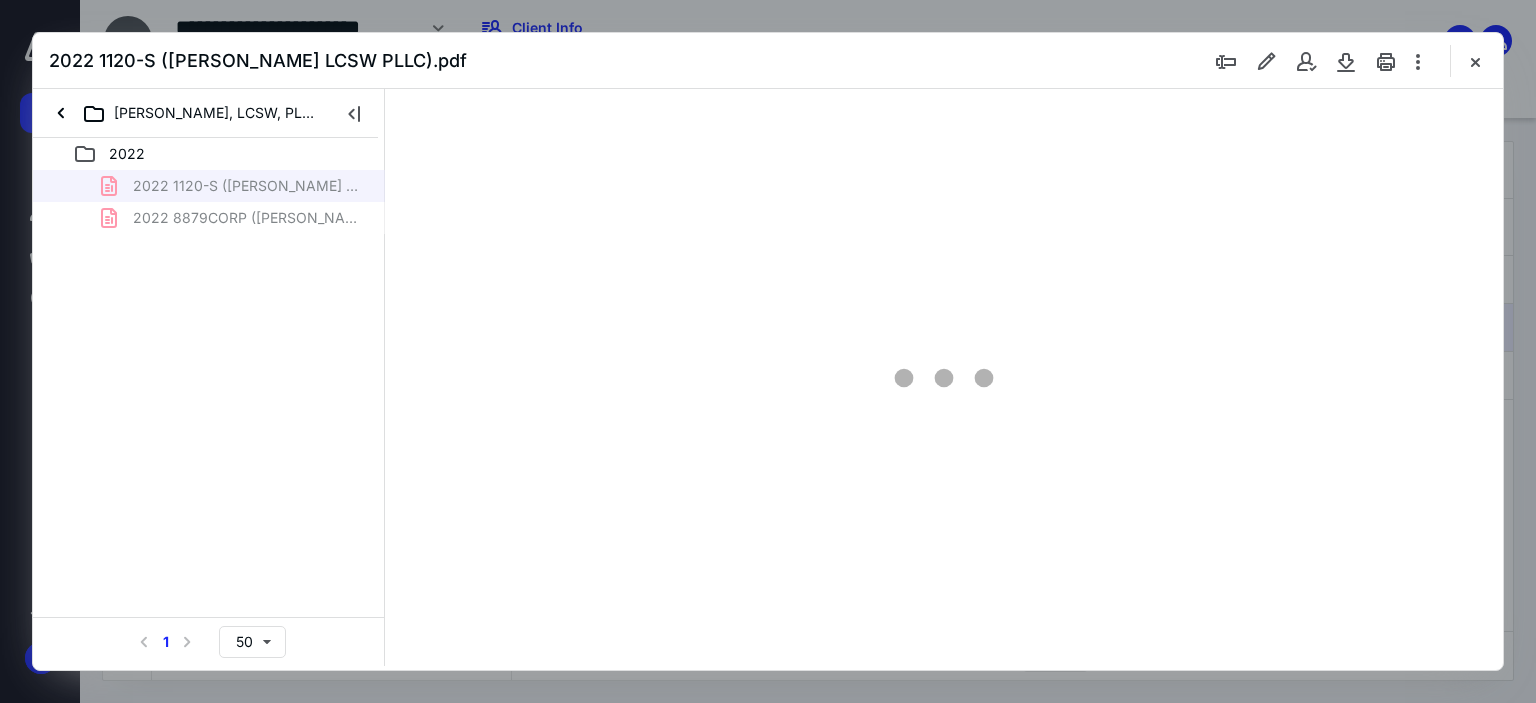type on "63" 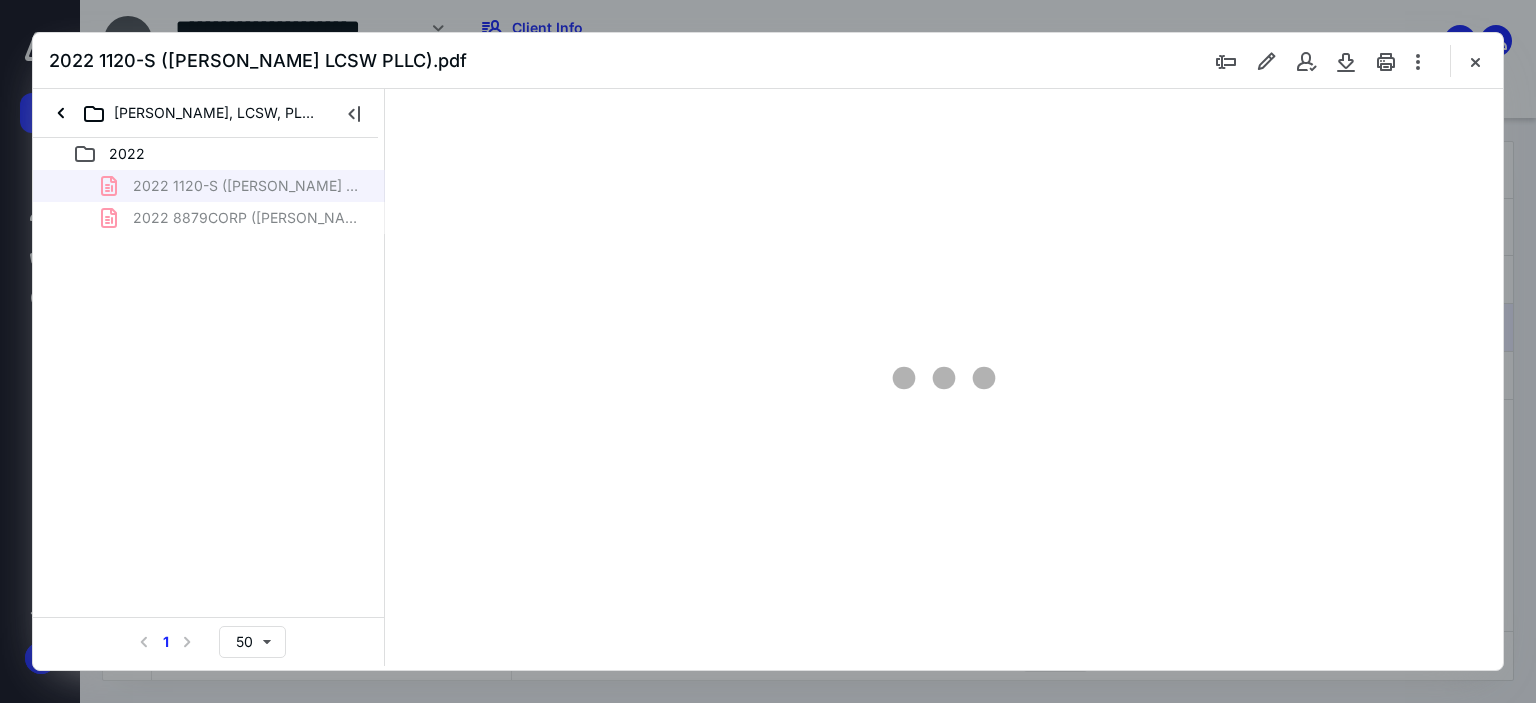scroll, scrollTop: 0, scrollLeft: 0, axis: both 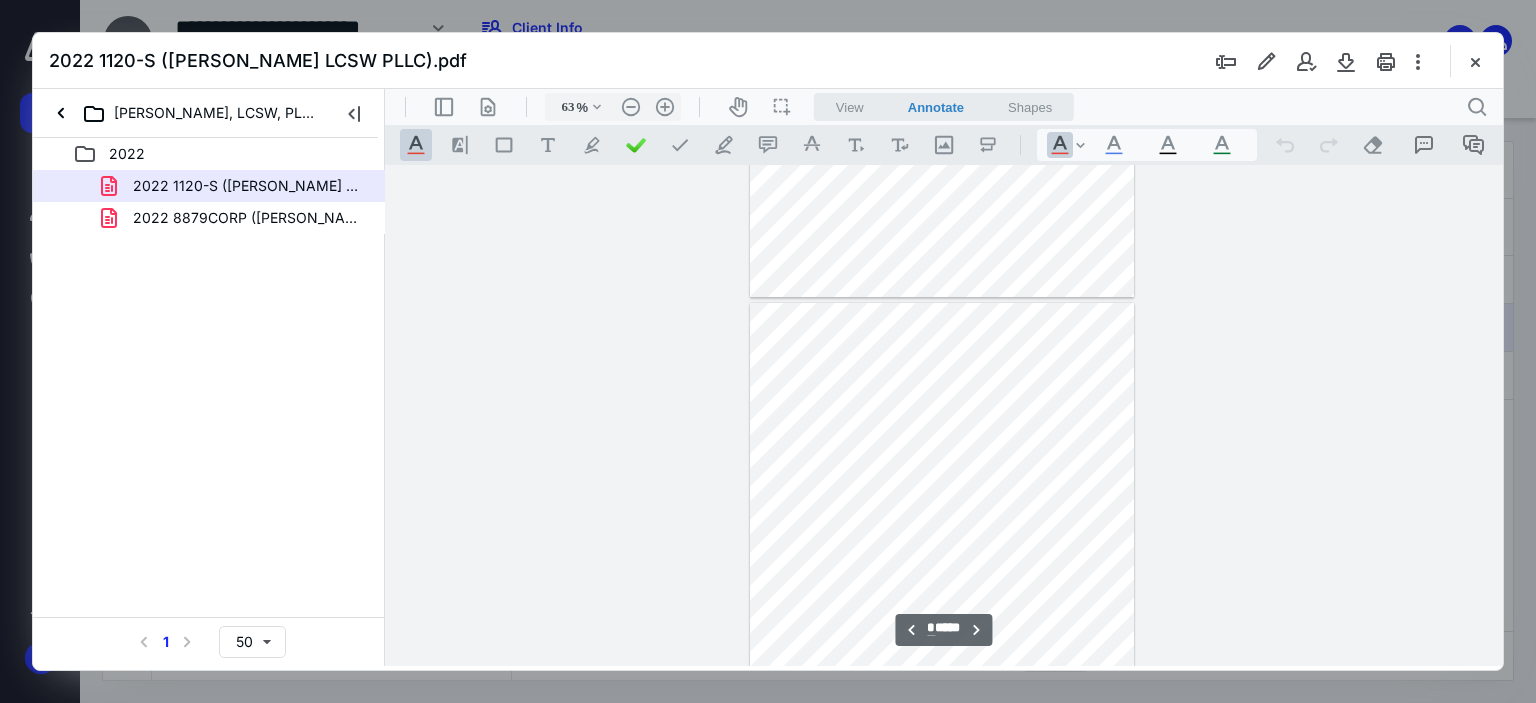 type on "*" 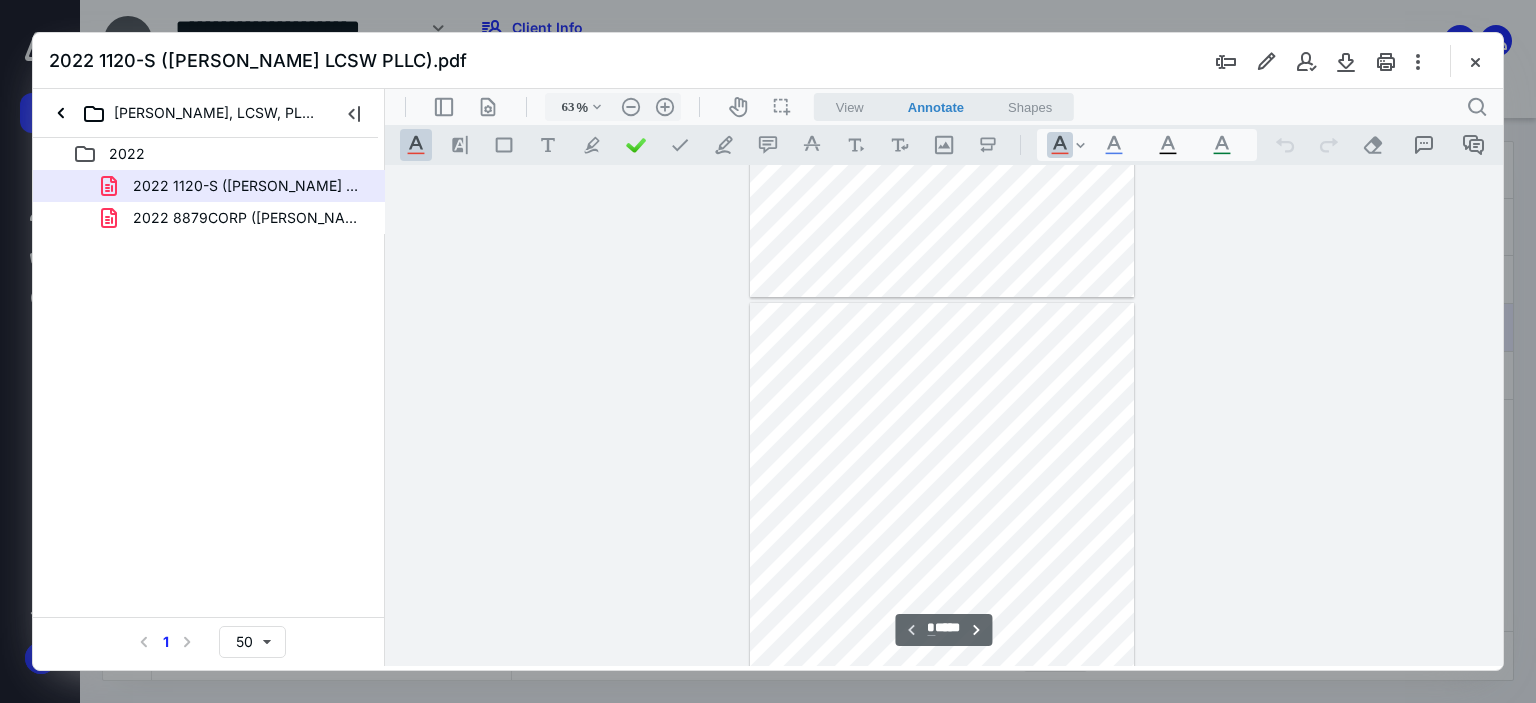 scroll, scrollTop: 0, scrollLeft: 0, axis: both 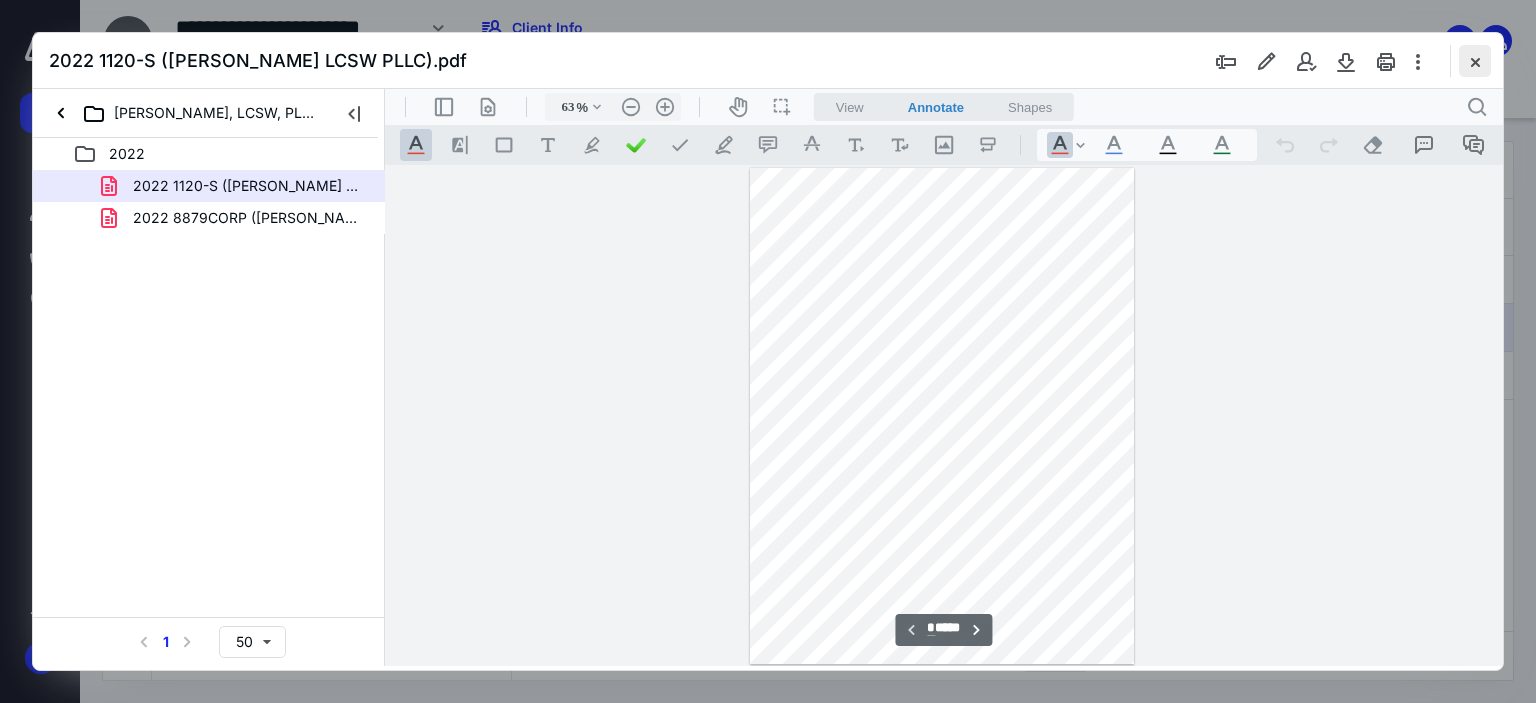 click at bounding box center (1475, 61) 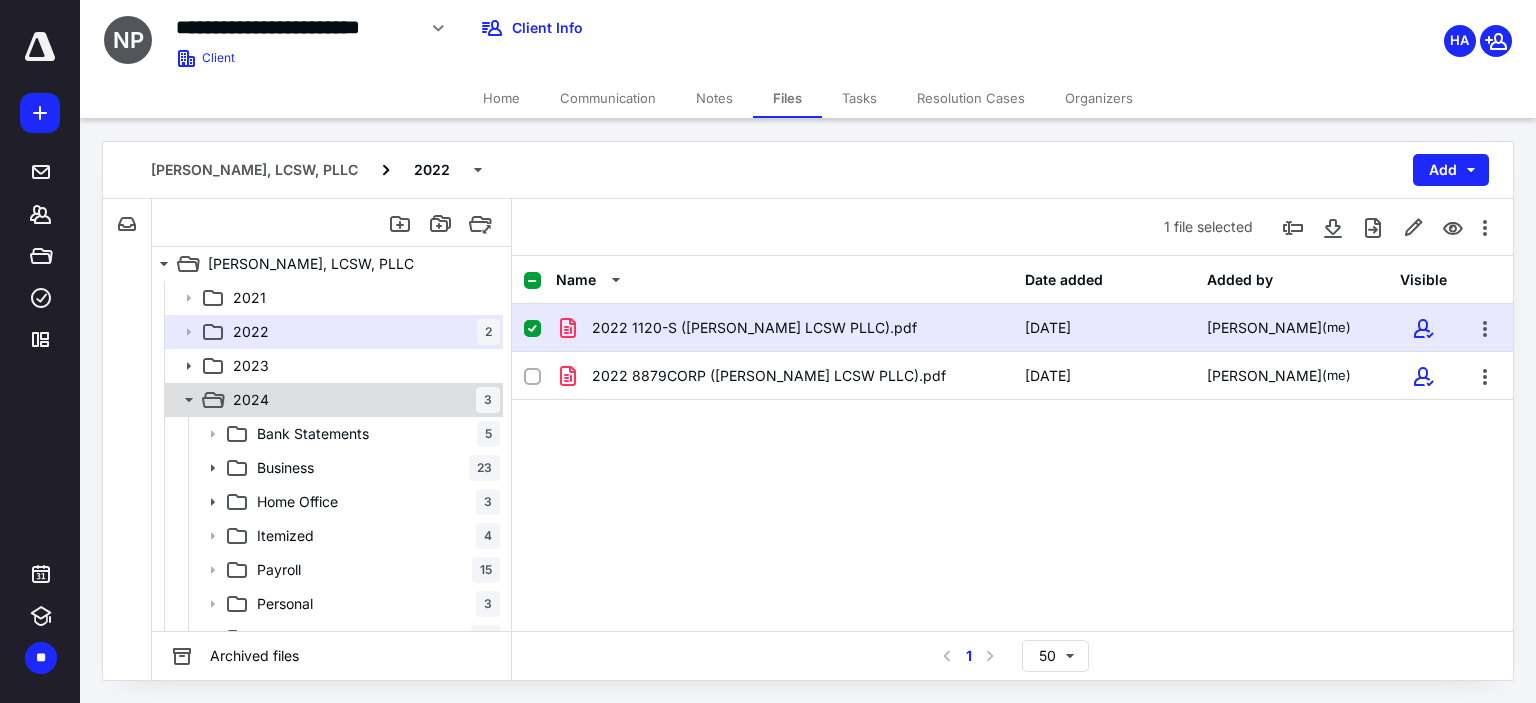 click 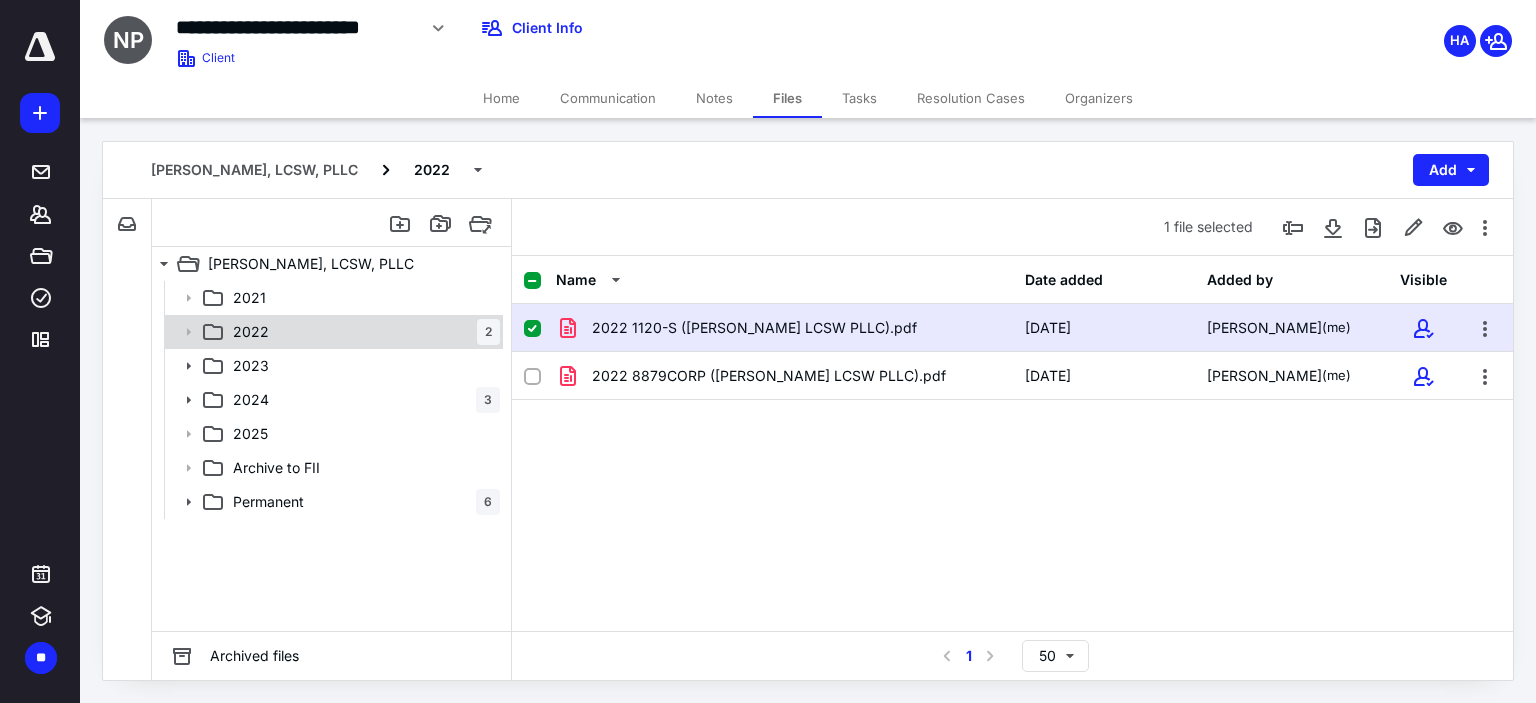 click on "2022" at bounding box center [251, 332] 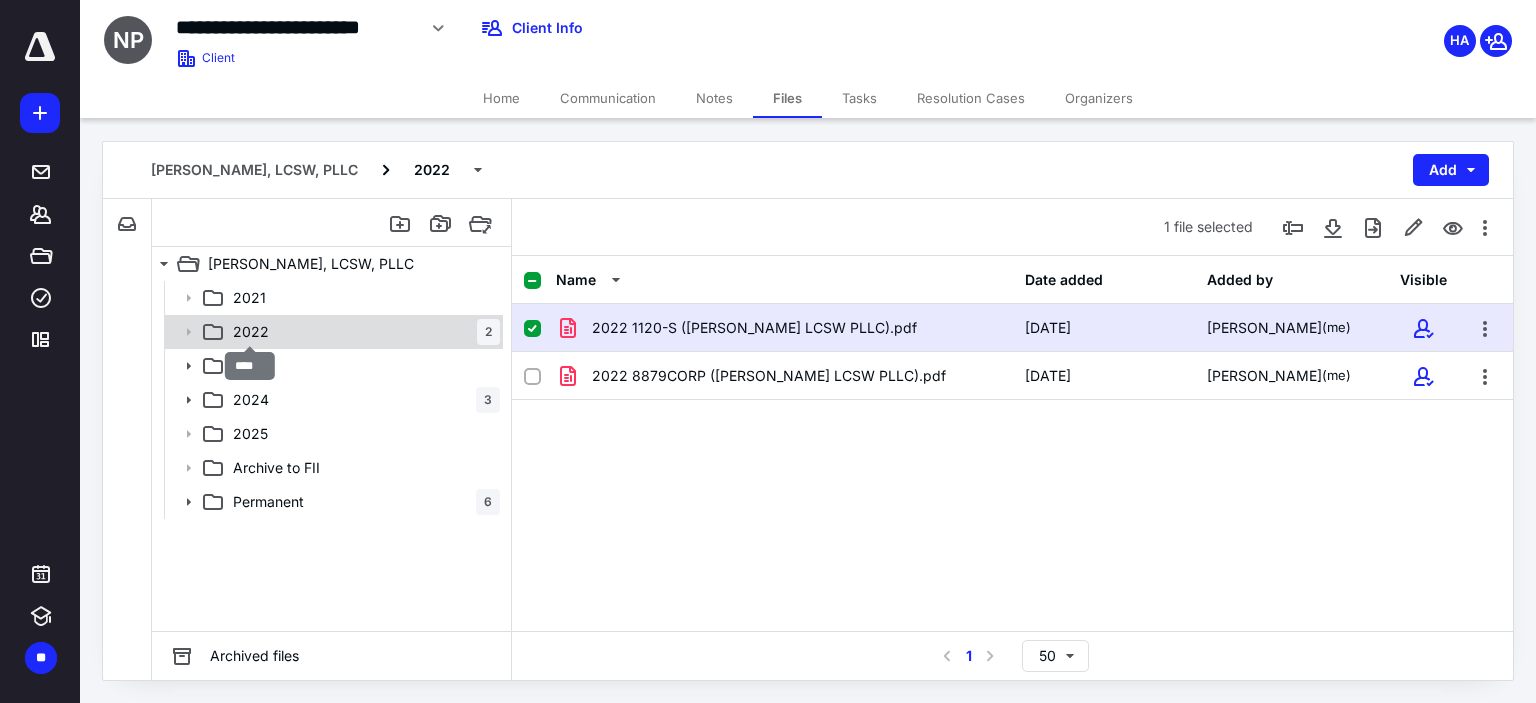 click on "2022" at bounding box center [251, 332] 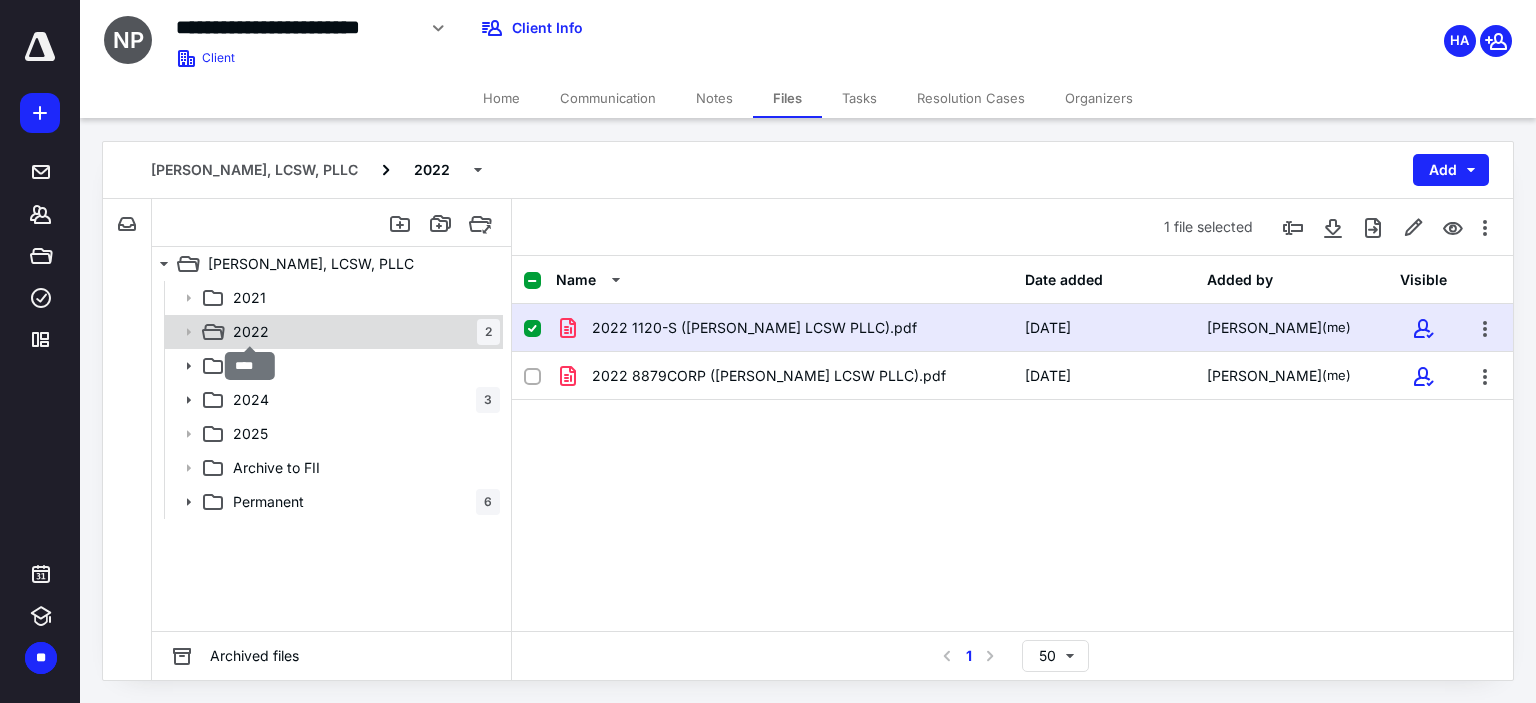 click on "2022" at bounding box center (251, 332) 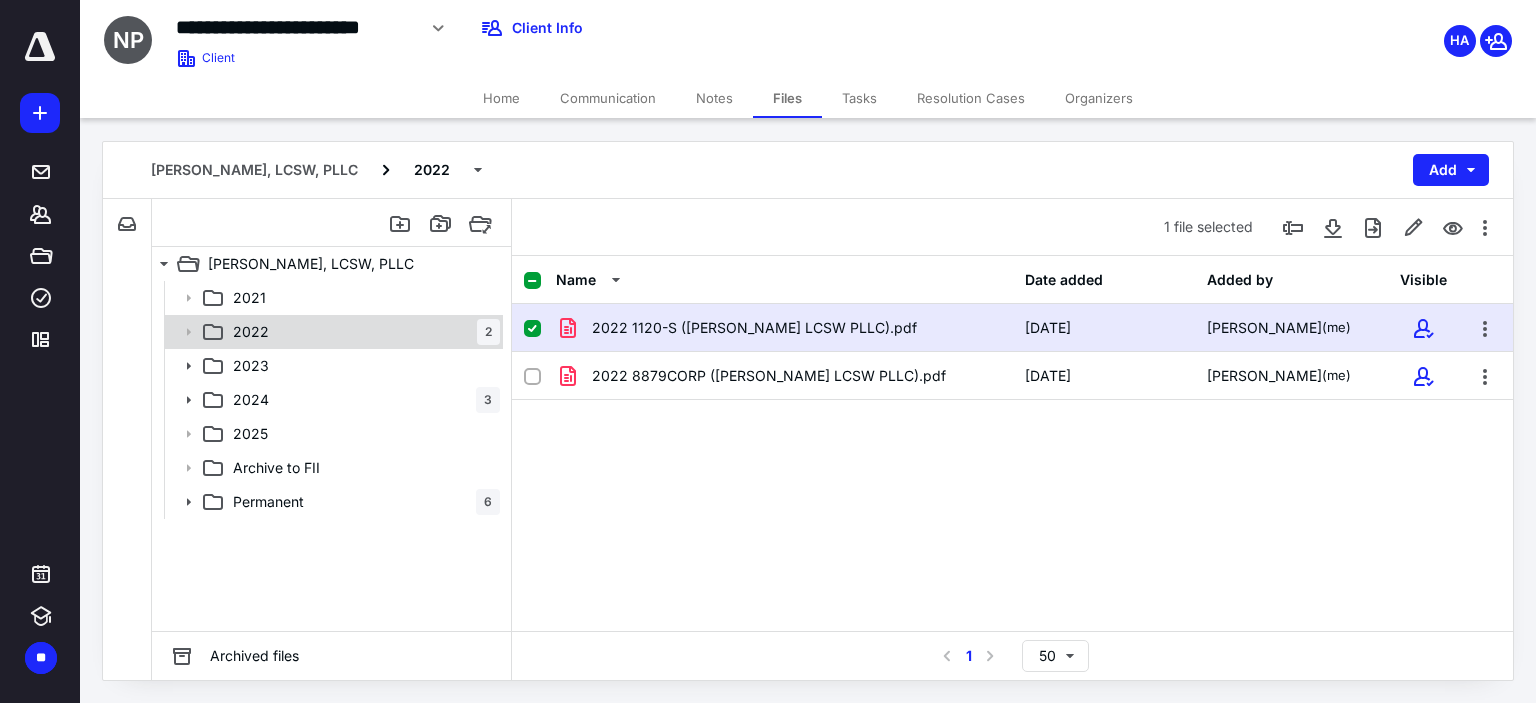 click on "2022" at bounding box center [251, 332] 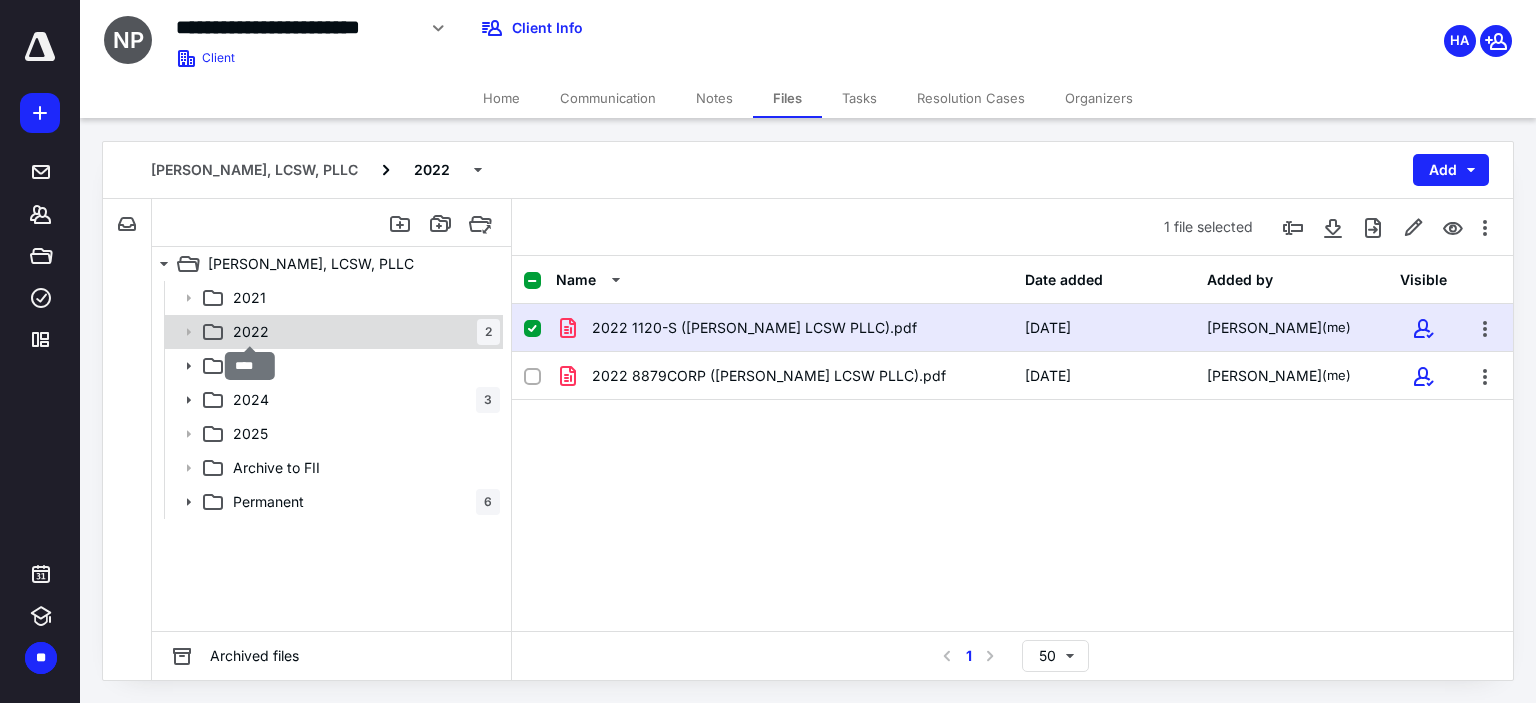 click on "2022" at bounding box center [251, 332] 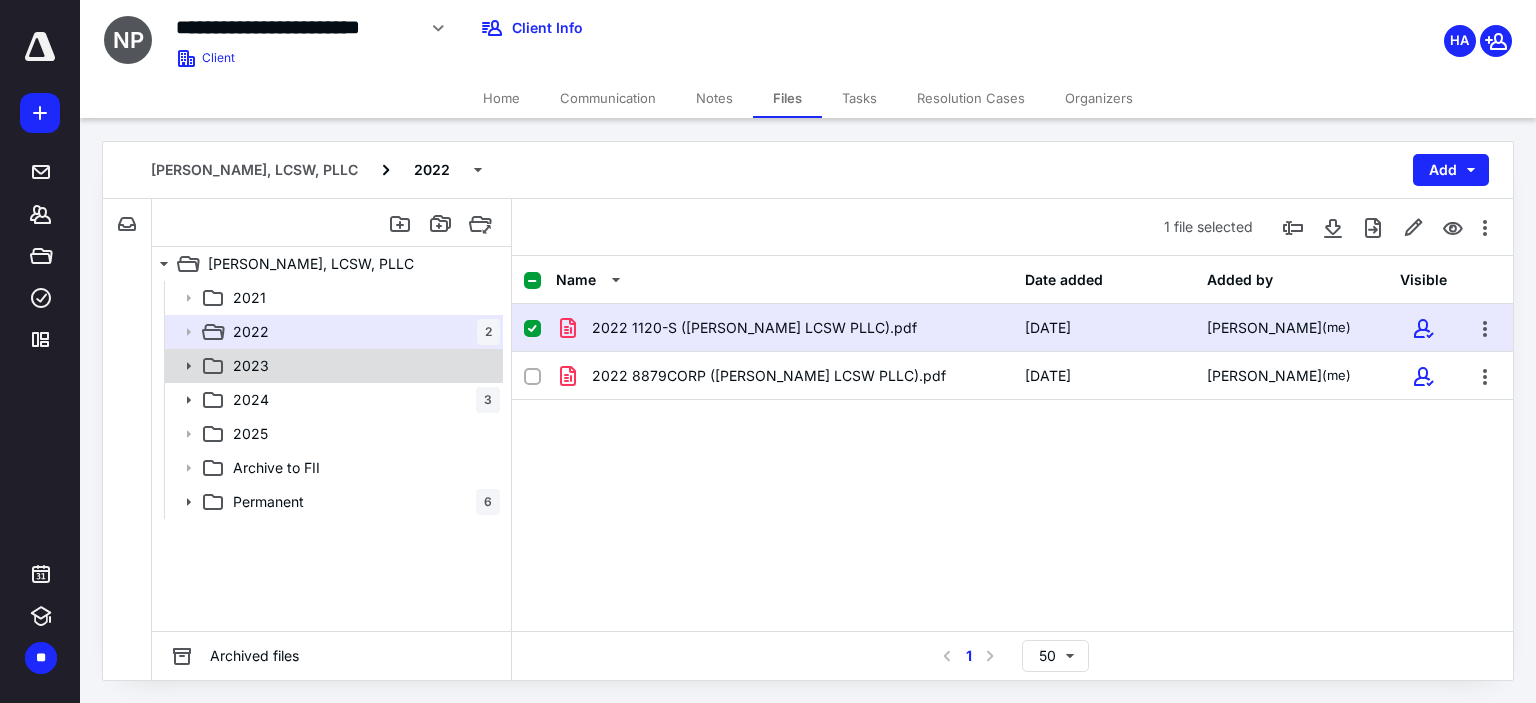 click on "2023" at bounding box center [362, 366] 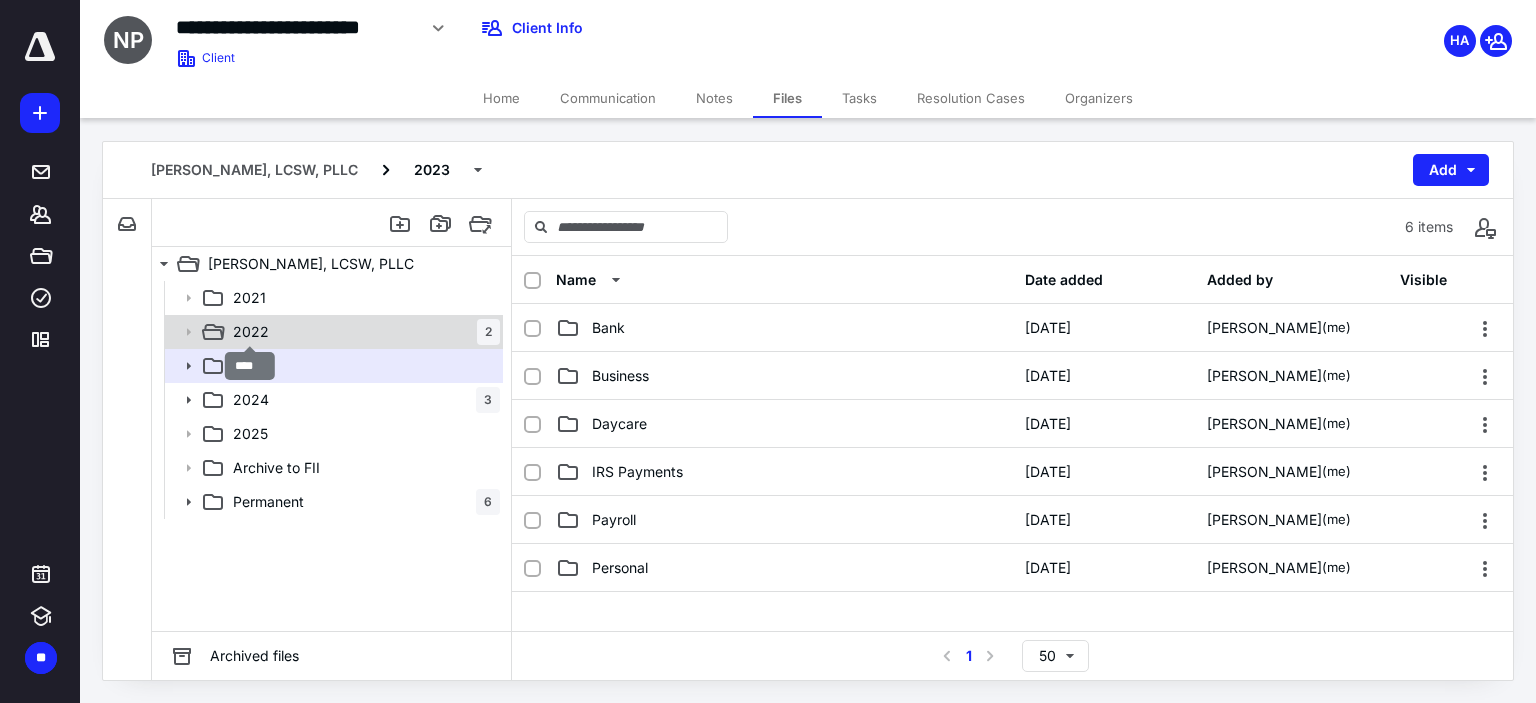 click on "2022" at bounding box center [251, 332] 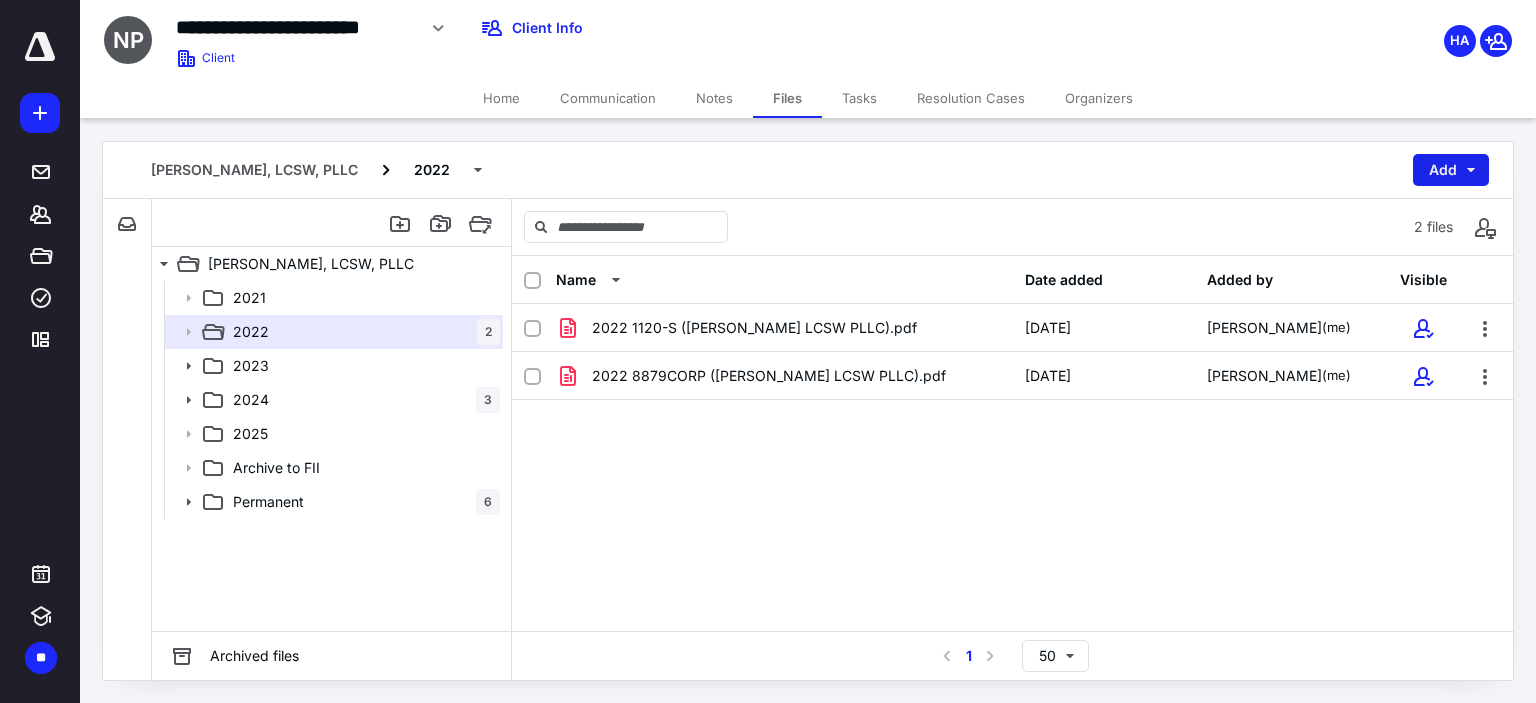 click on "Add" at bounding box center [1451, 170] 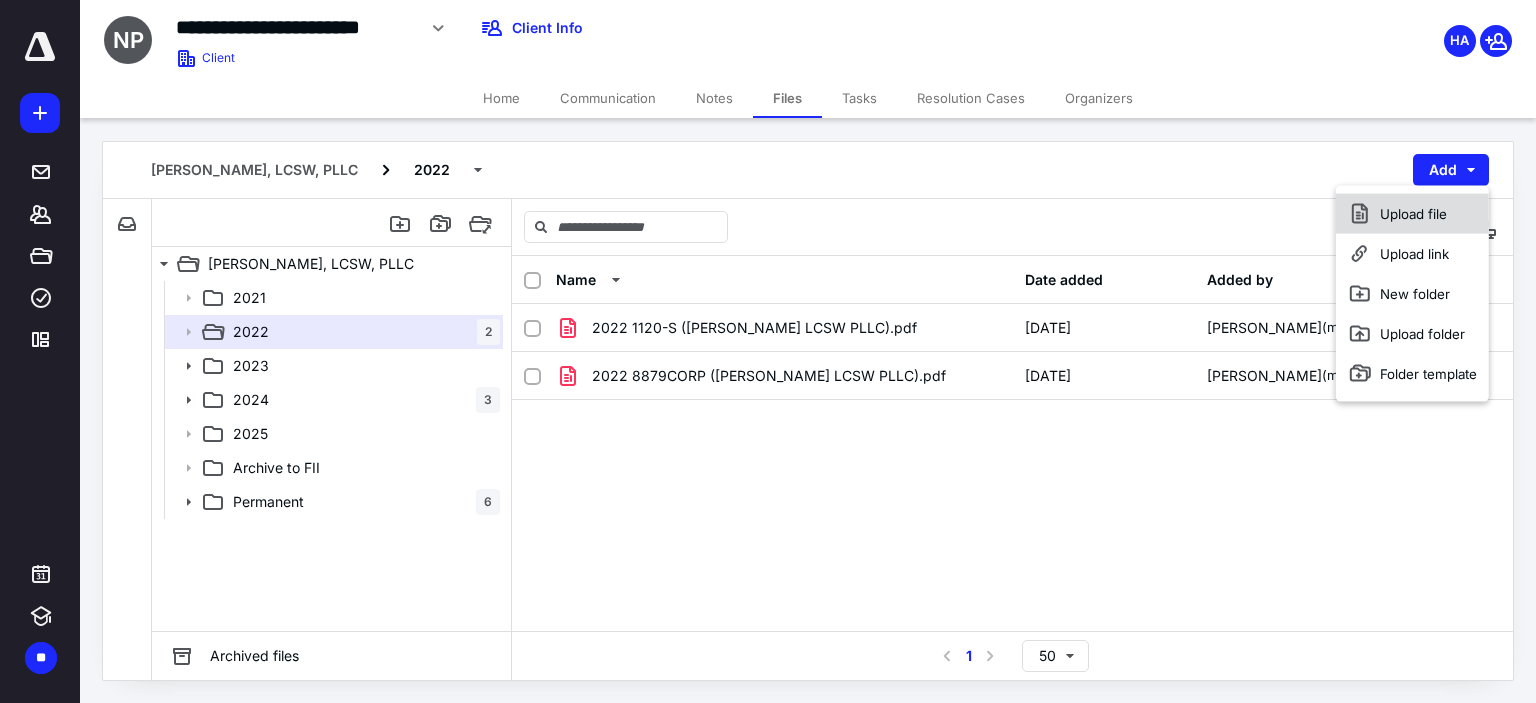click on "Upload file" at bounding box center [1412, 214] 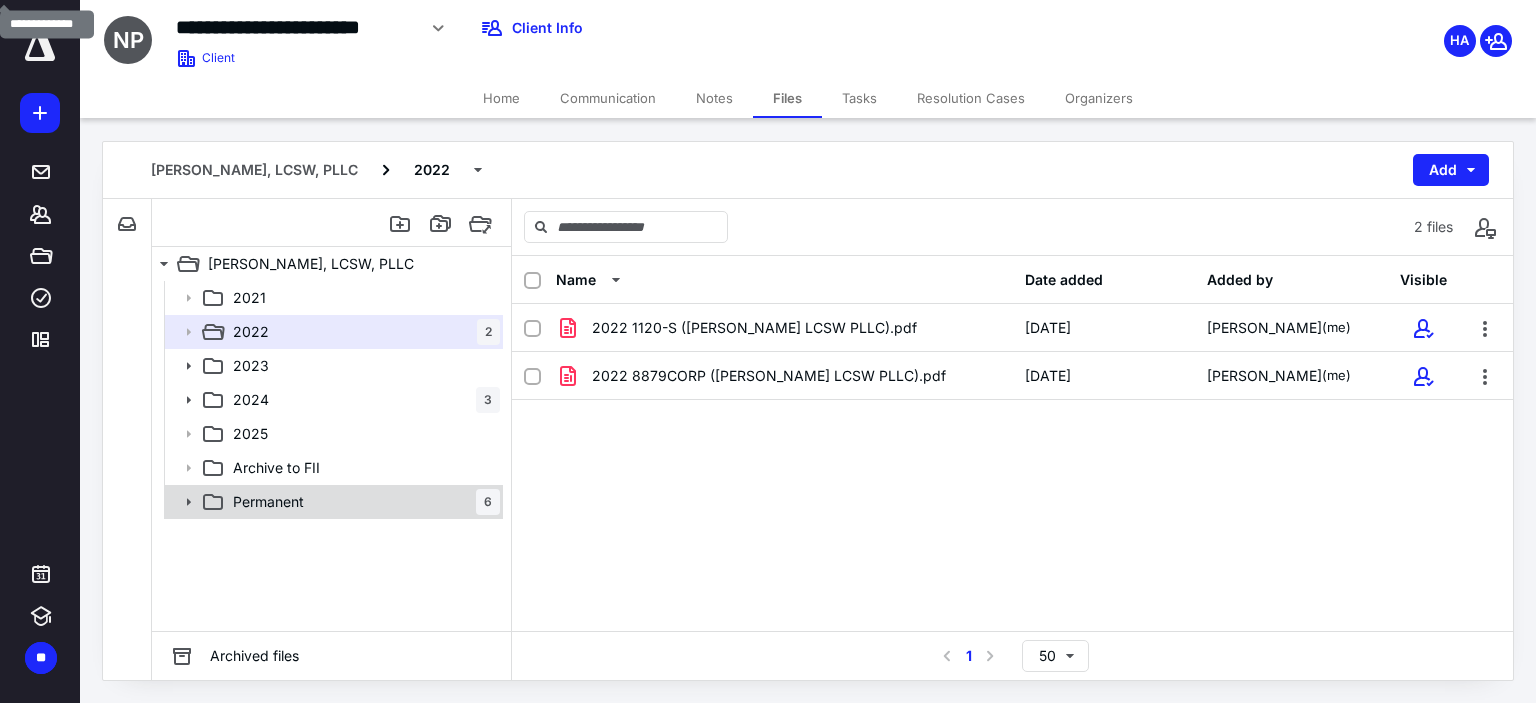 click 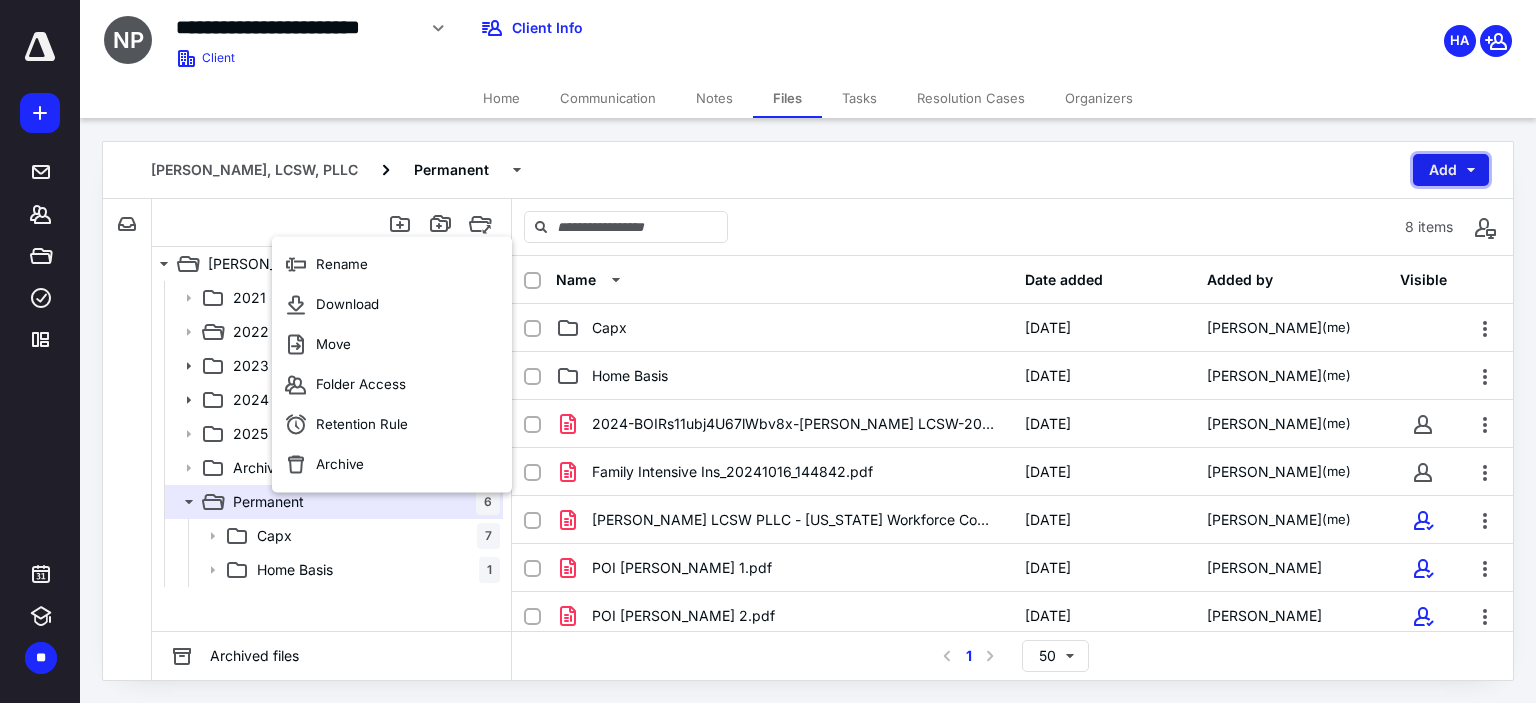 click on "Add" at bounding box center (1451, 170) 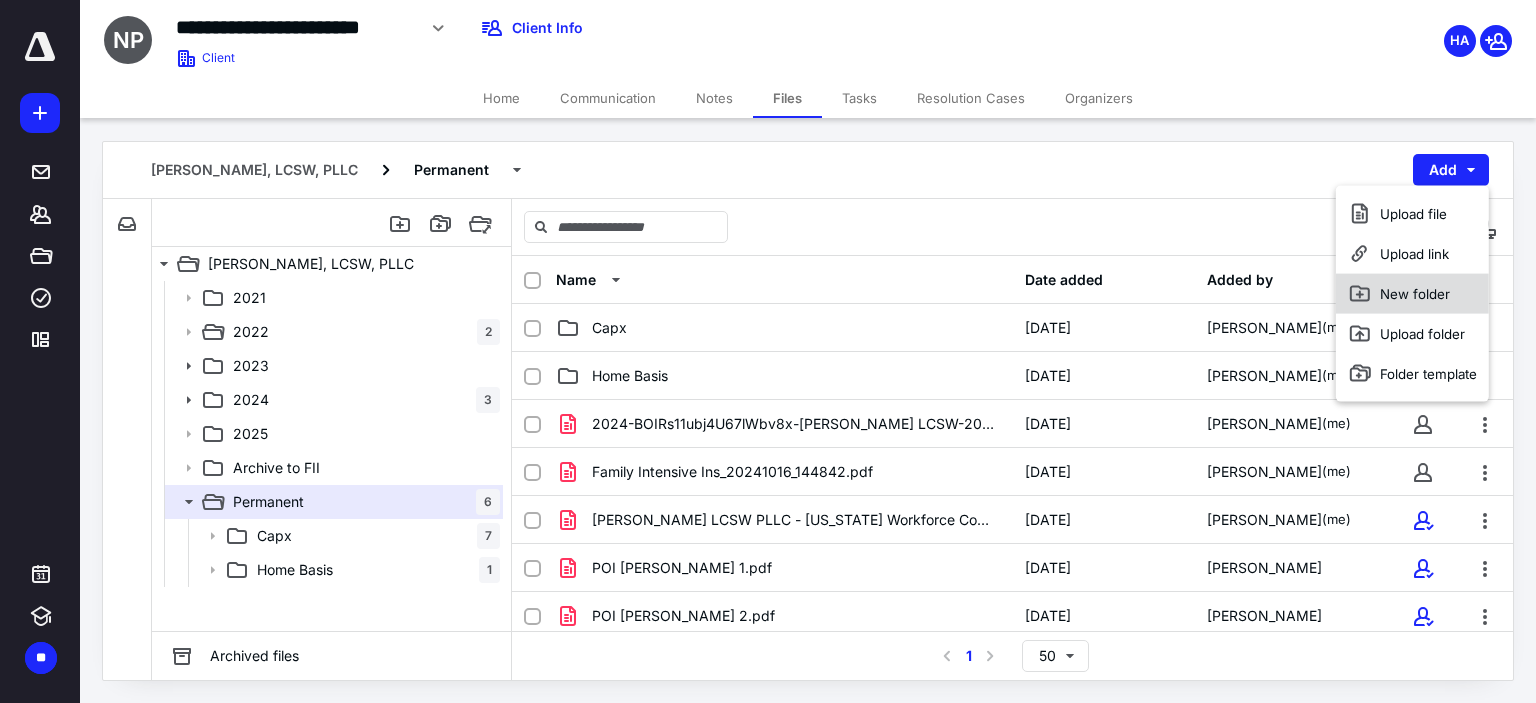 click on "New folder" at bounding box center [1412, 294] 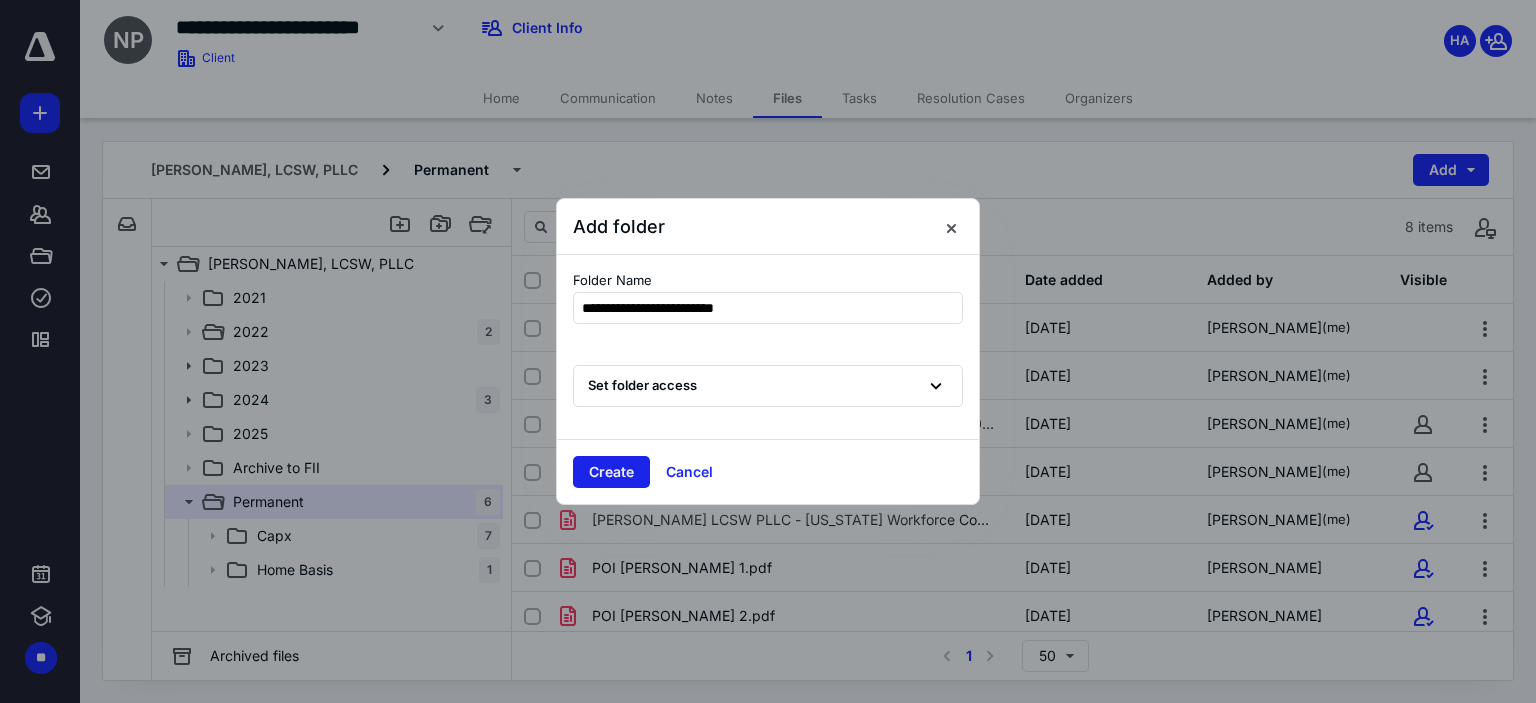 type on "**********" 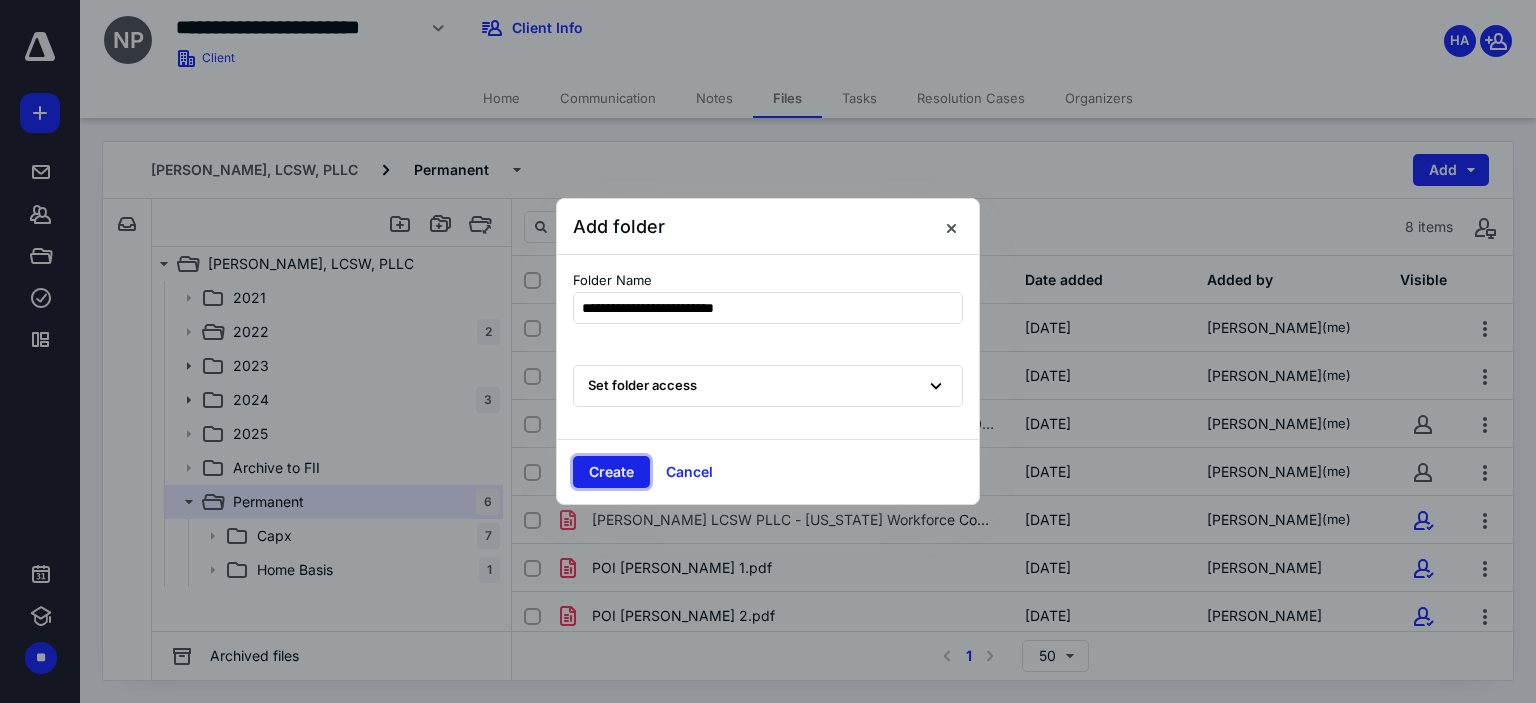 click on "Create" at bounding box center [611, 472] 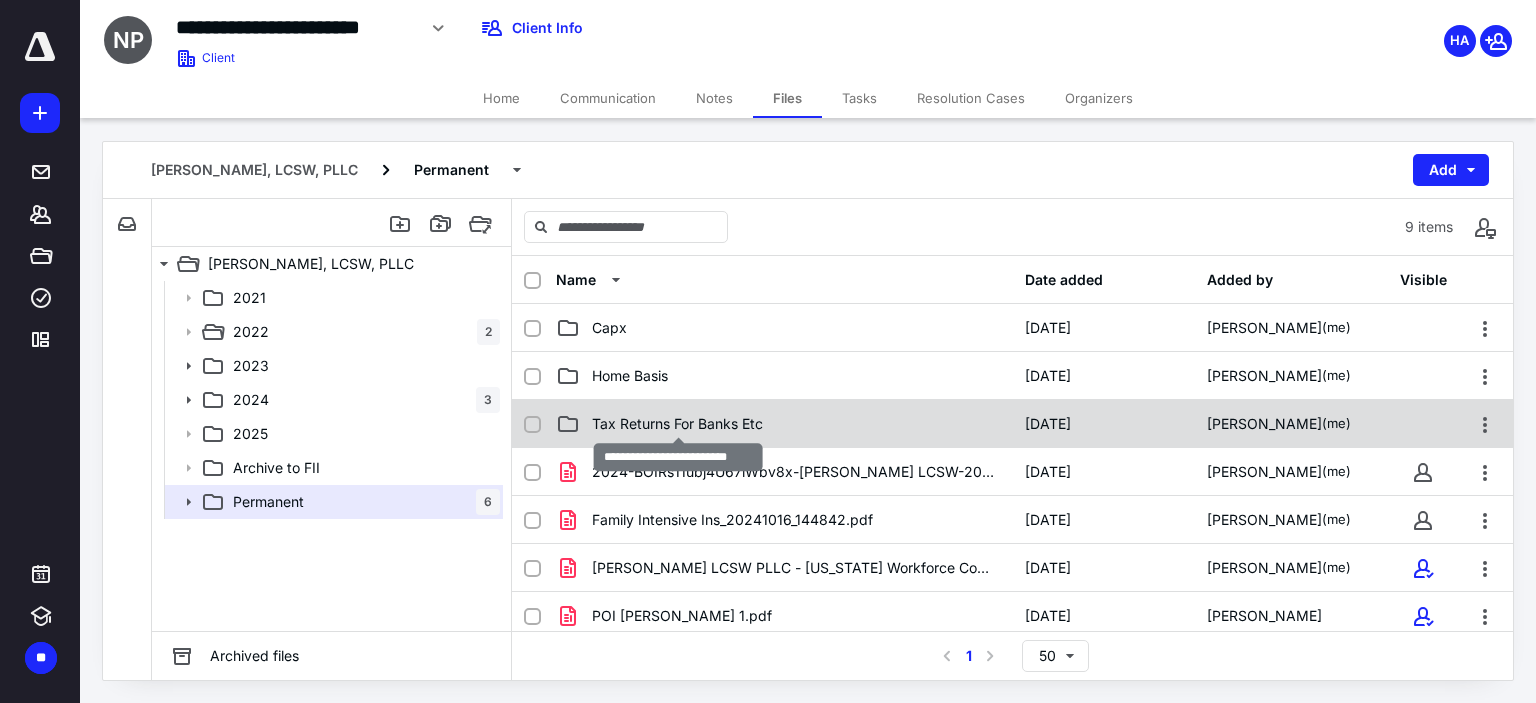 click on "Tax Returns For Banks Etc" at bounding box center [677, 424] 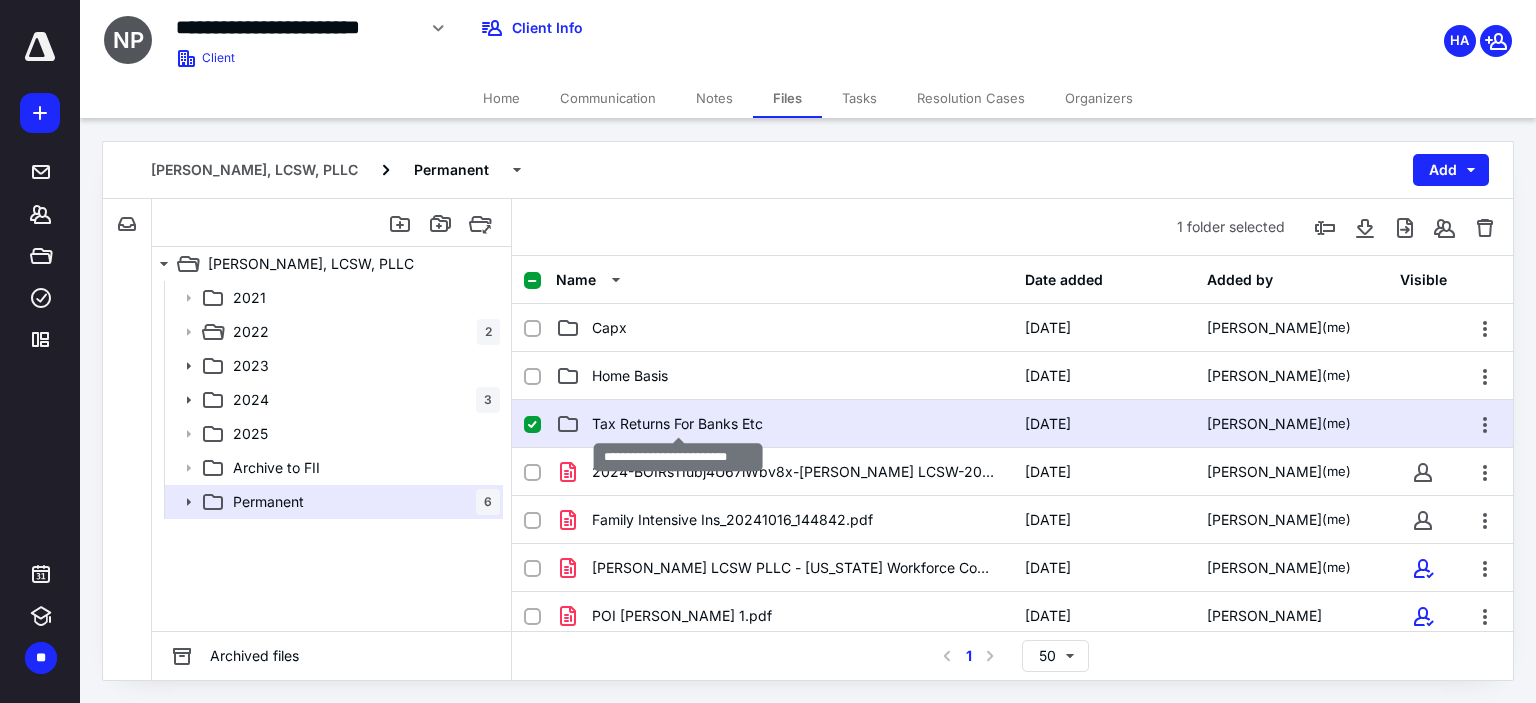 click on "Tax Returns For Banks Etc" at bounding box center [677, 424] 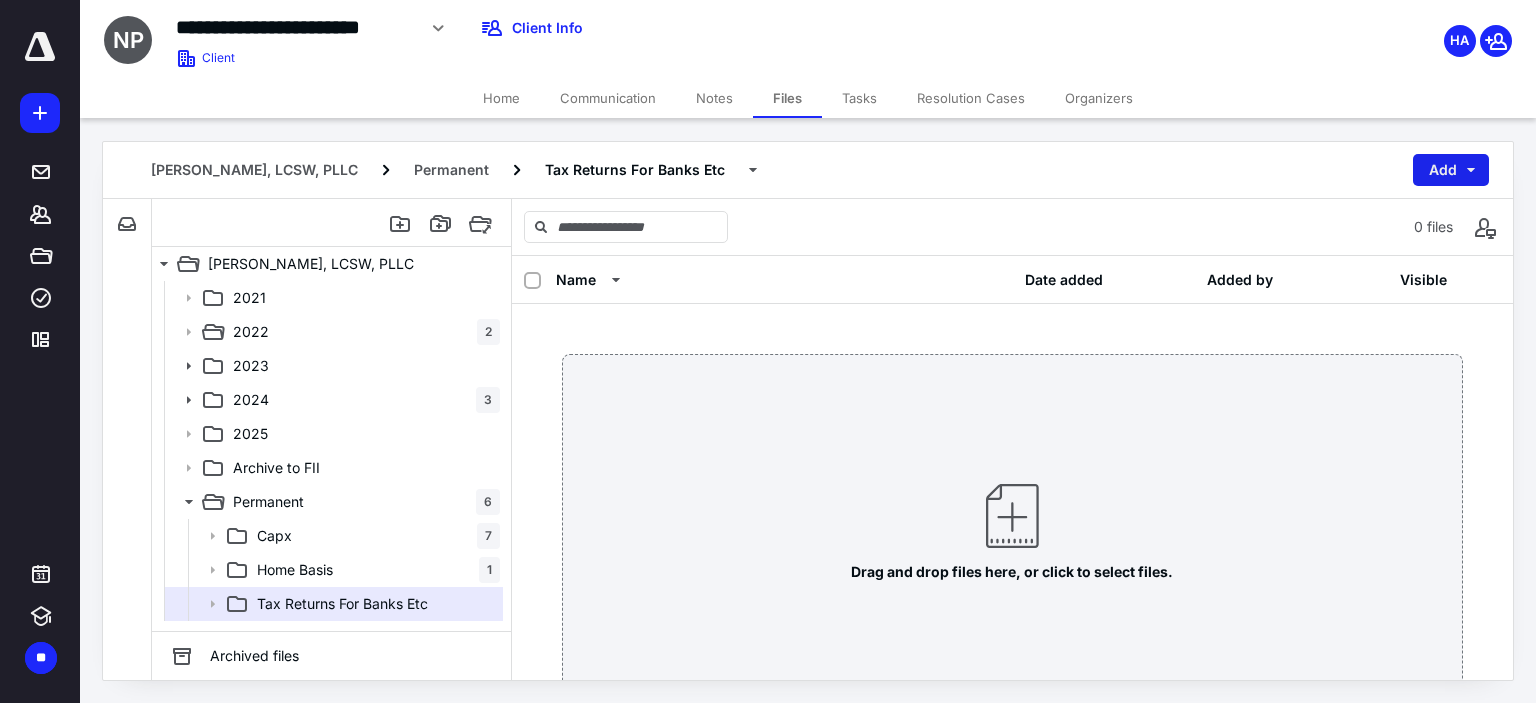 click on "Add" at bounding box center [1451, 170] 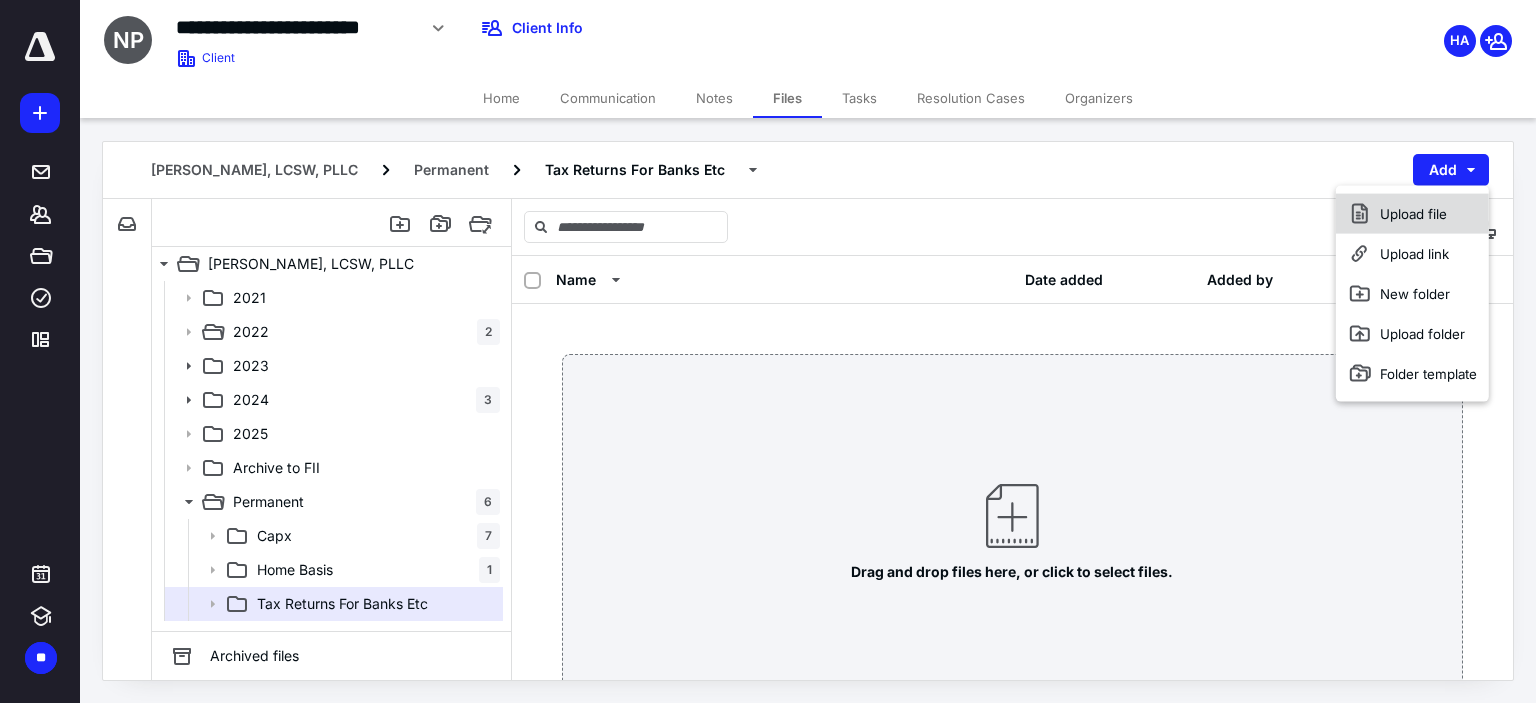 drag, startPoint x: 1422, startPoint y: 213, endPoint x: 1406, endPoint y: 226, distance: 20.615528 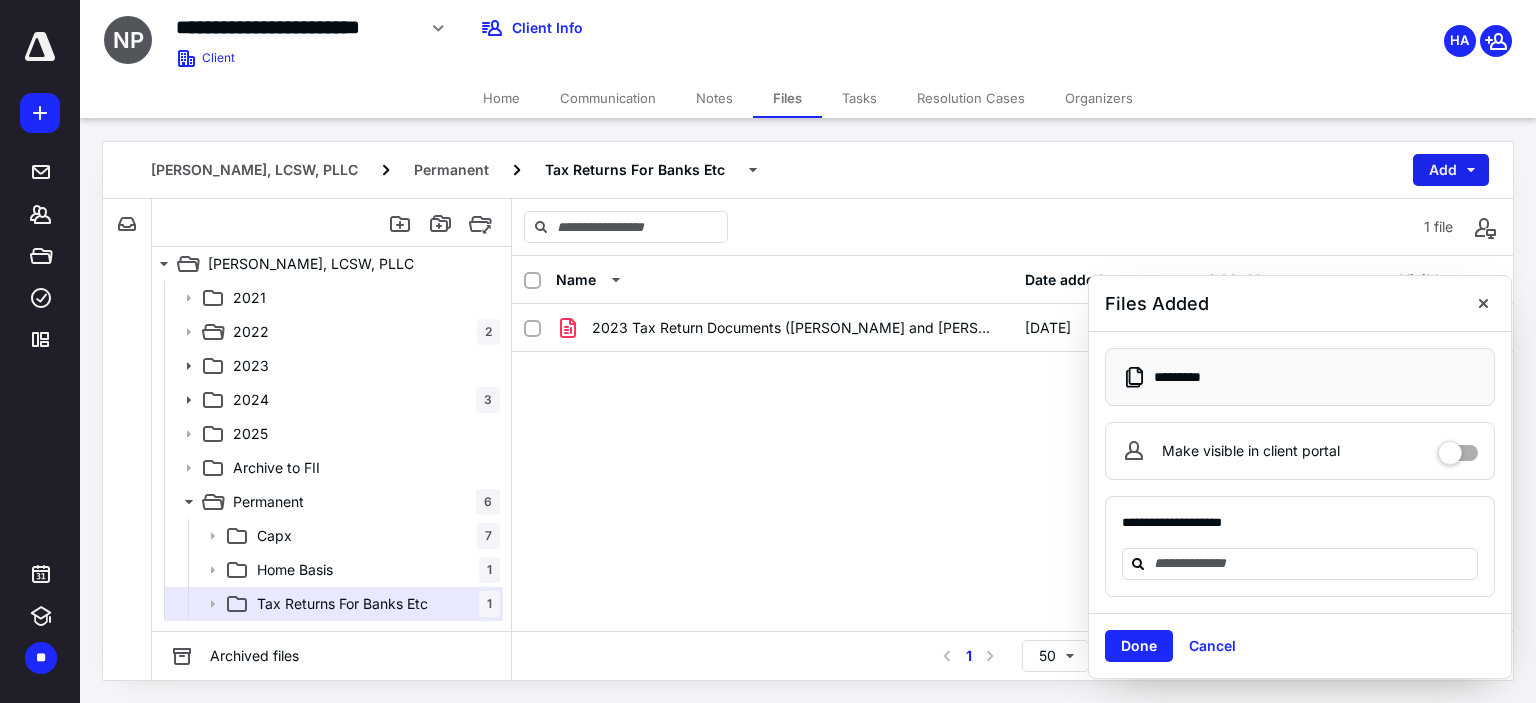 click on "Add" at bounding box center [1451, 170] 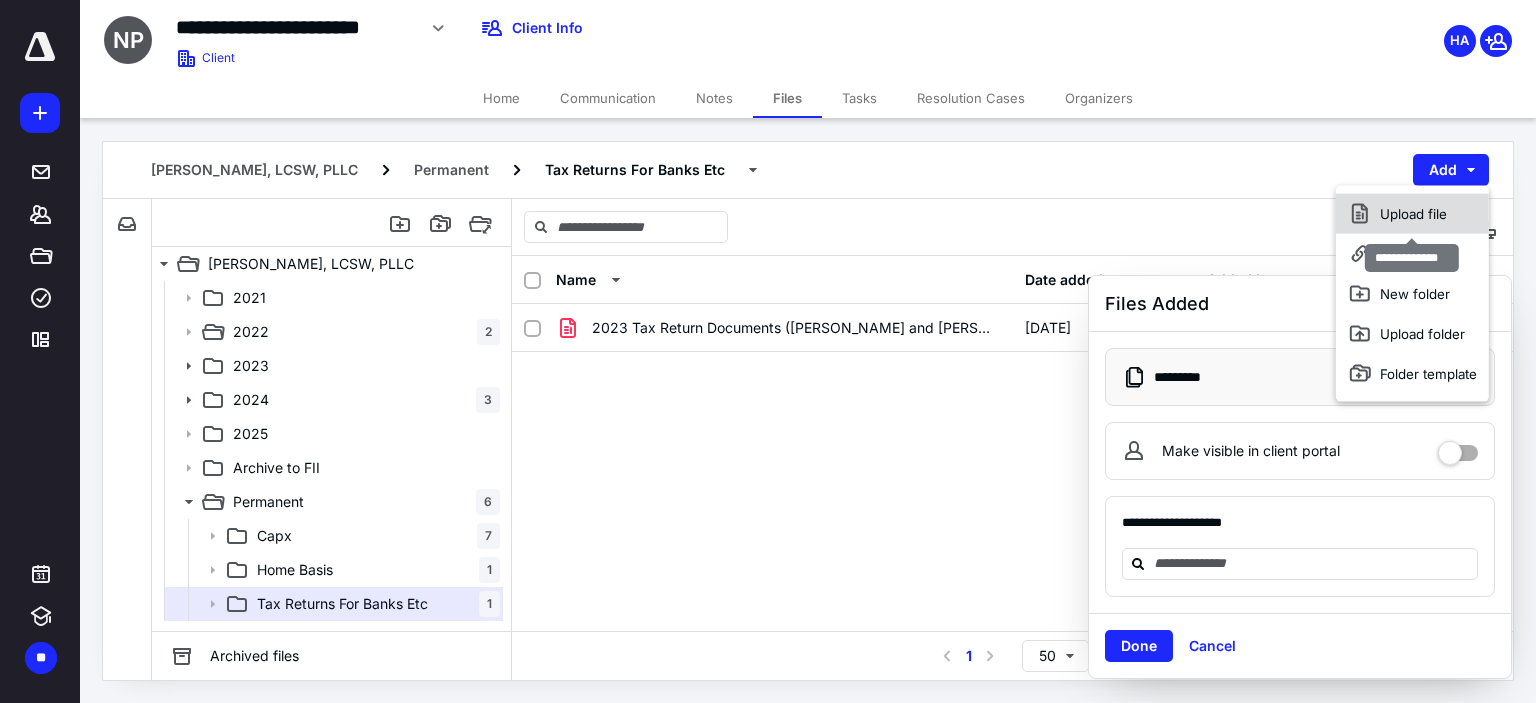 click on "Upload file" at bounding box center [1412, 214] 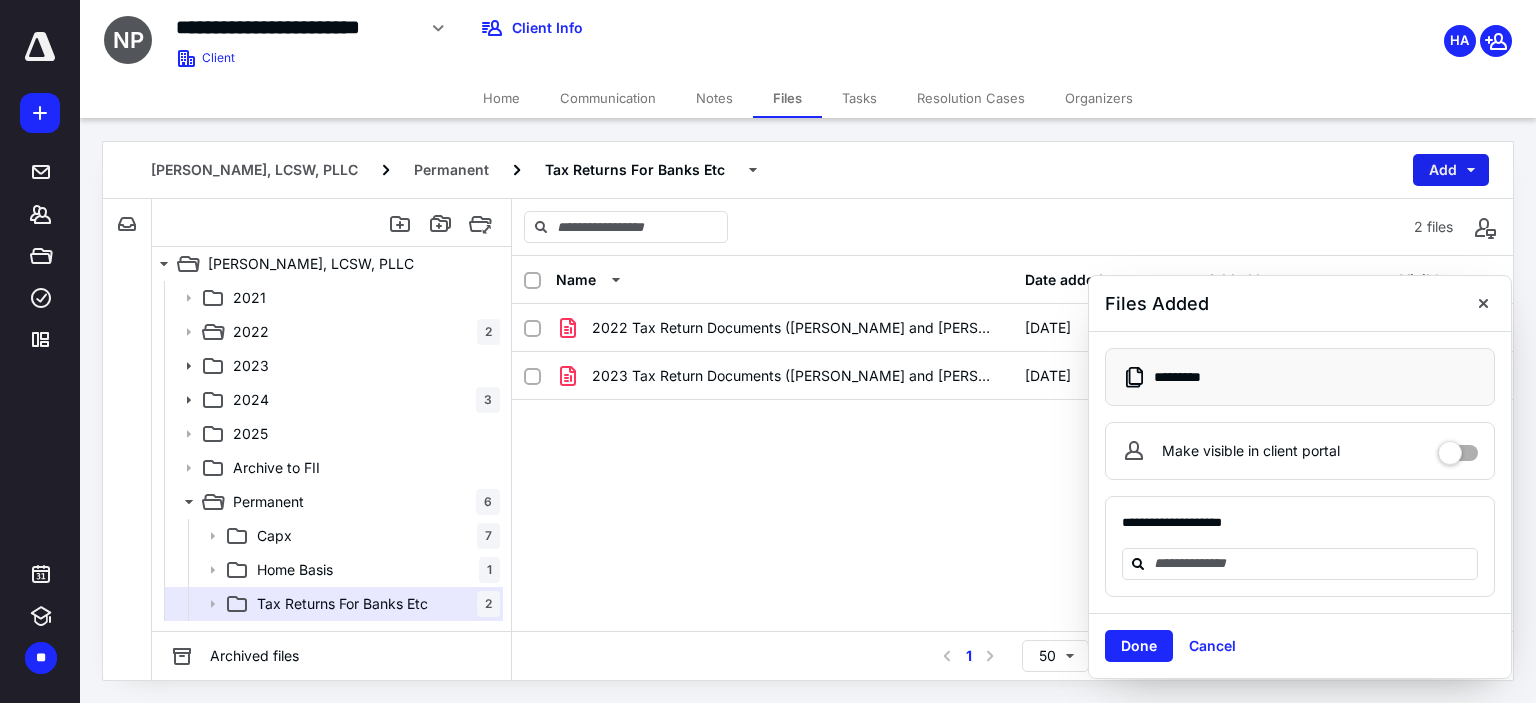 click on "Add" at bounding box center (1451, 170) 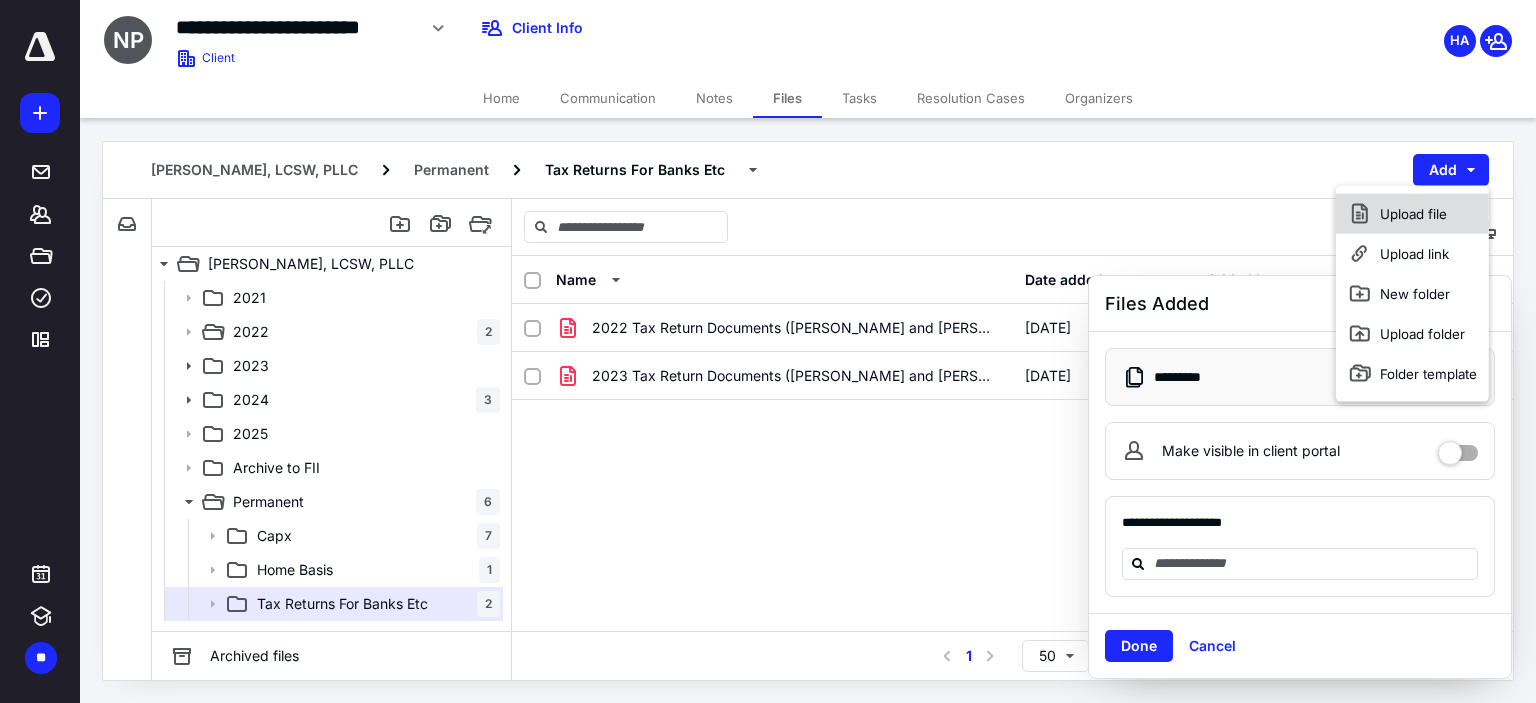 click on "Upload file" at bounding box center [1412, 214] 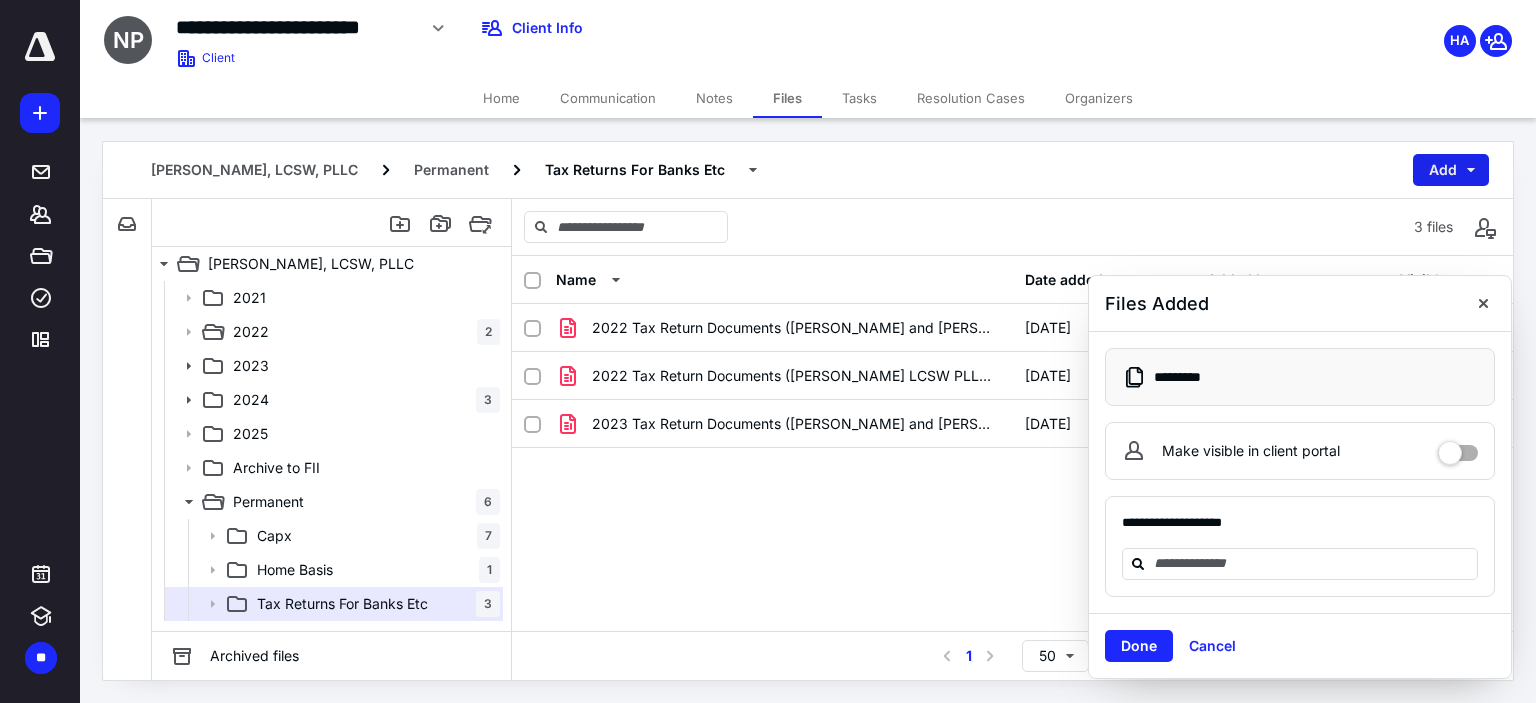 click on "Add" at bounding box center [1451, 170] 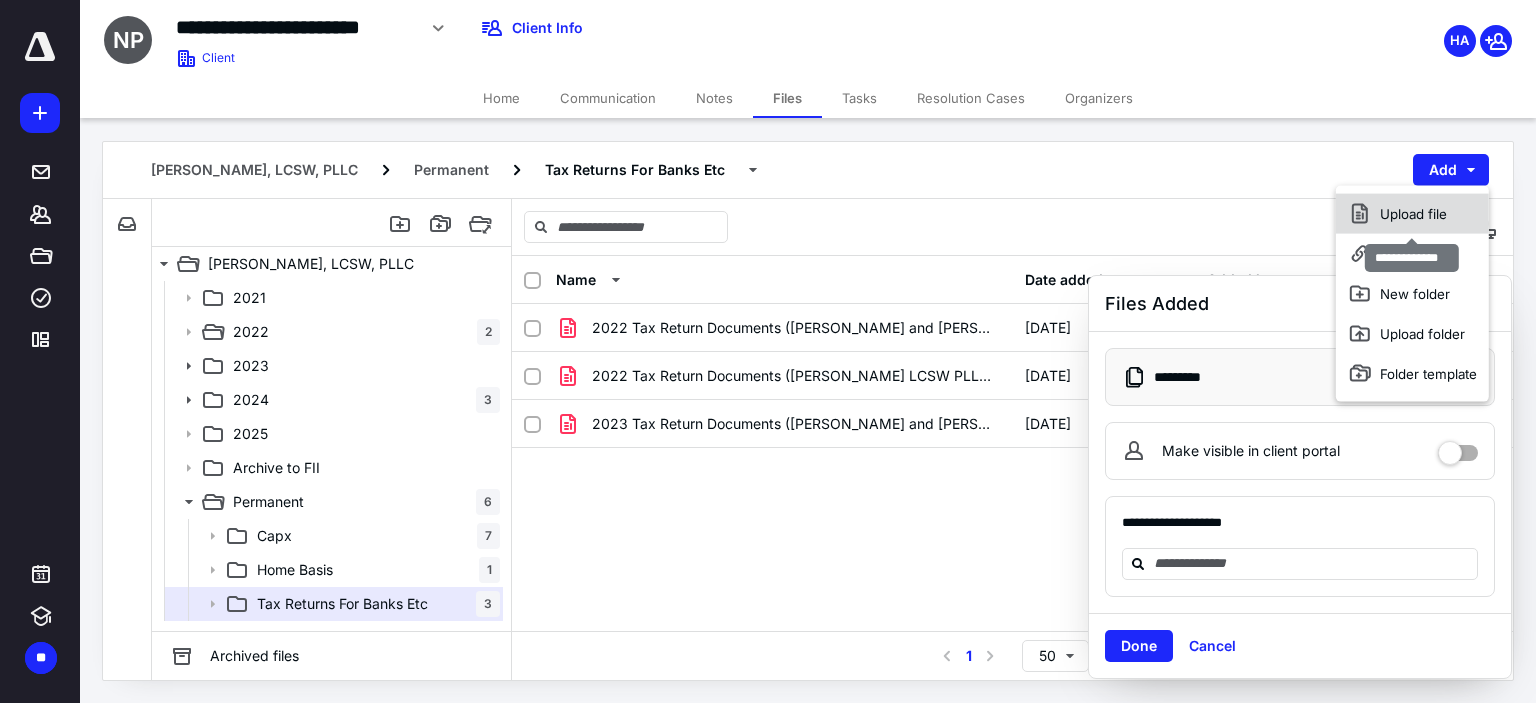 click on "Upload file" at bounding box center [1412, 214] 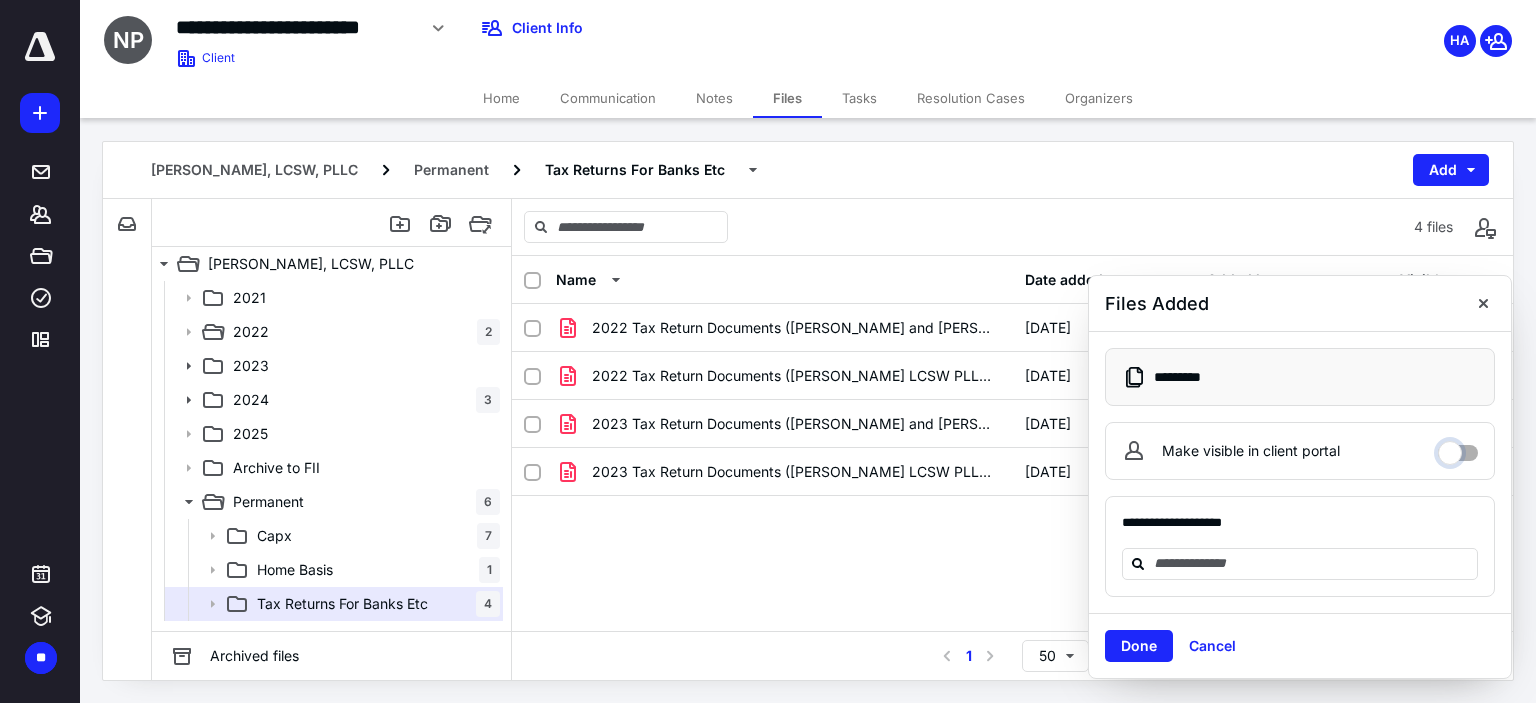 click on "Make visible in client portal" at bounding box center (1458, 448) 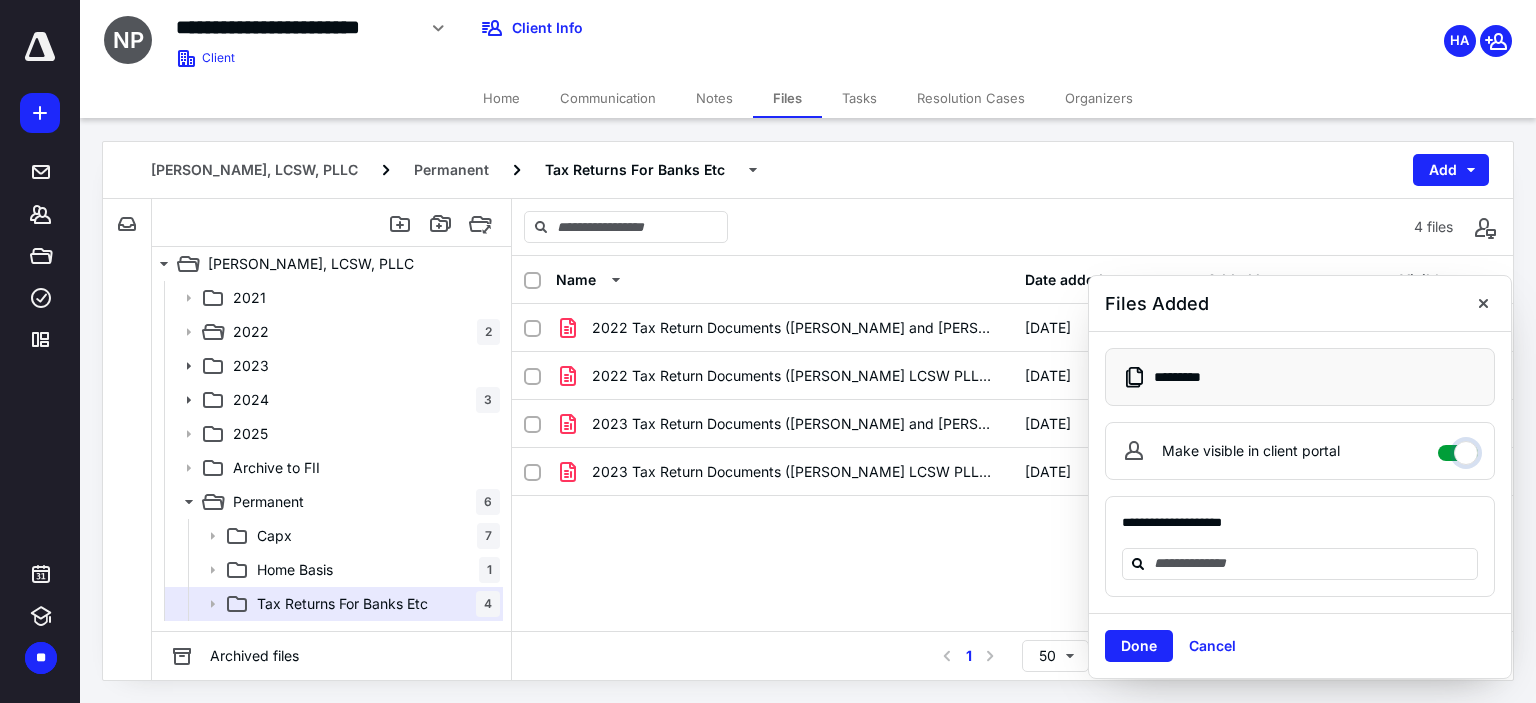 checkbox on "****" 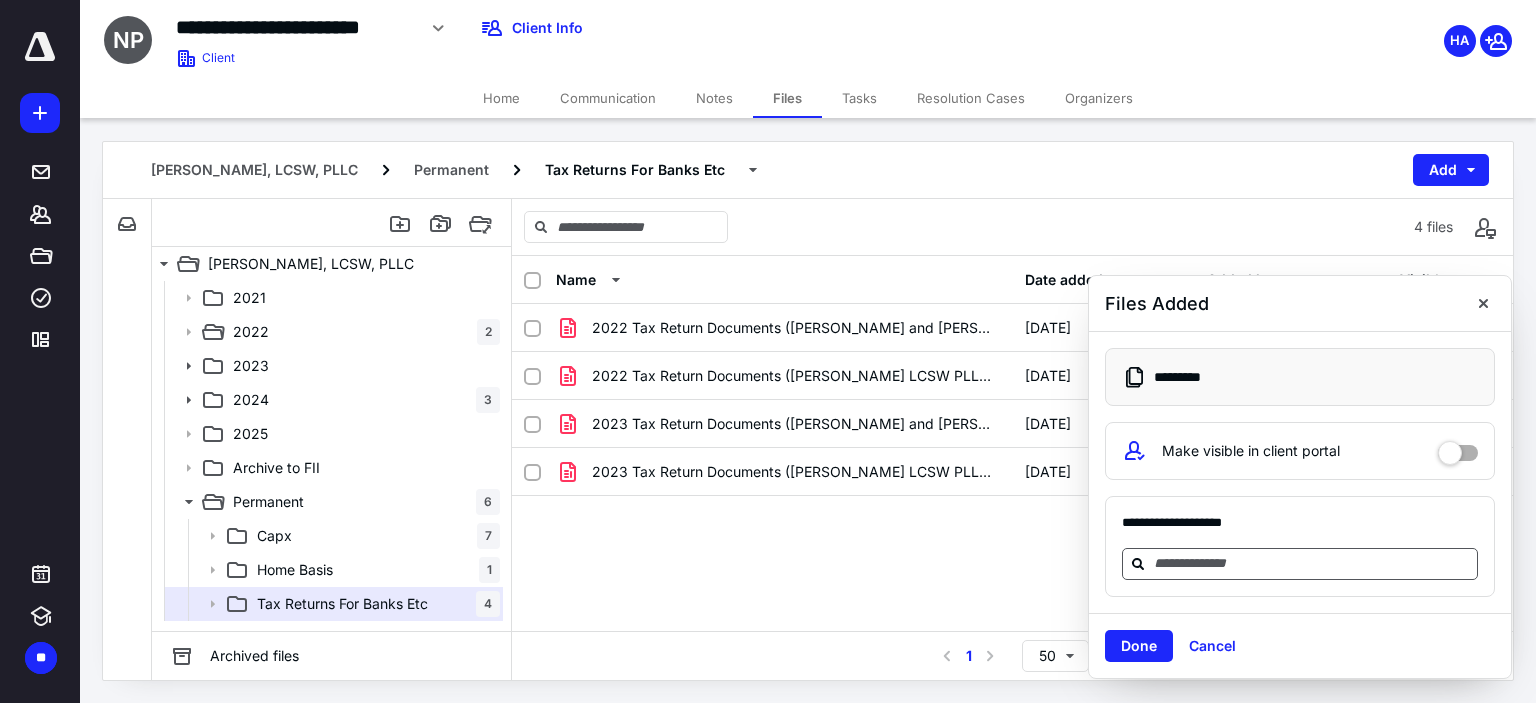 click at bounding box center (1312, 563) 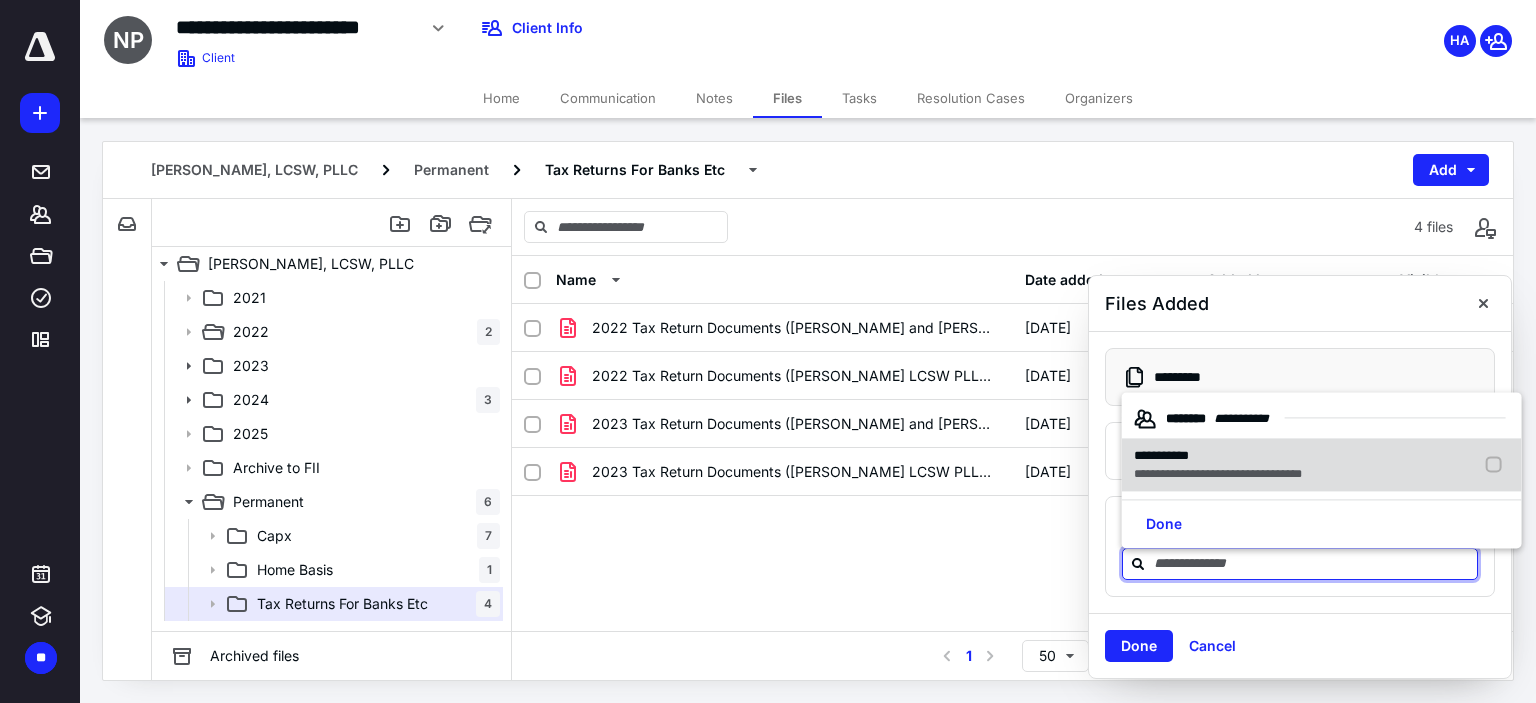 click at bounding box center (1498, 465) 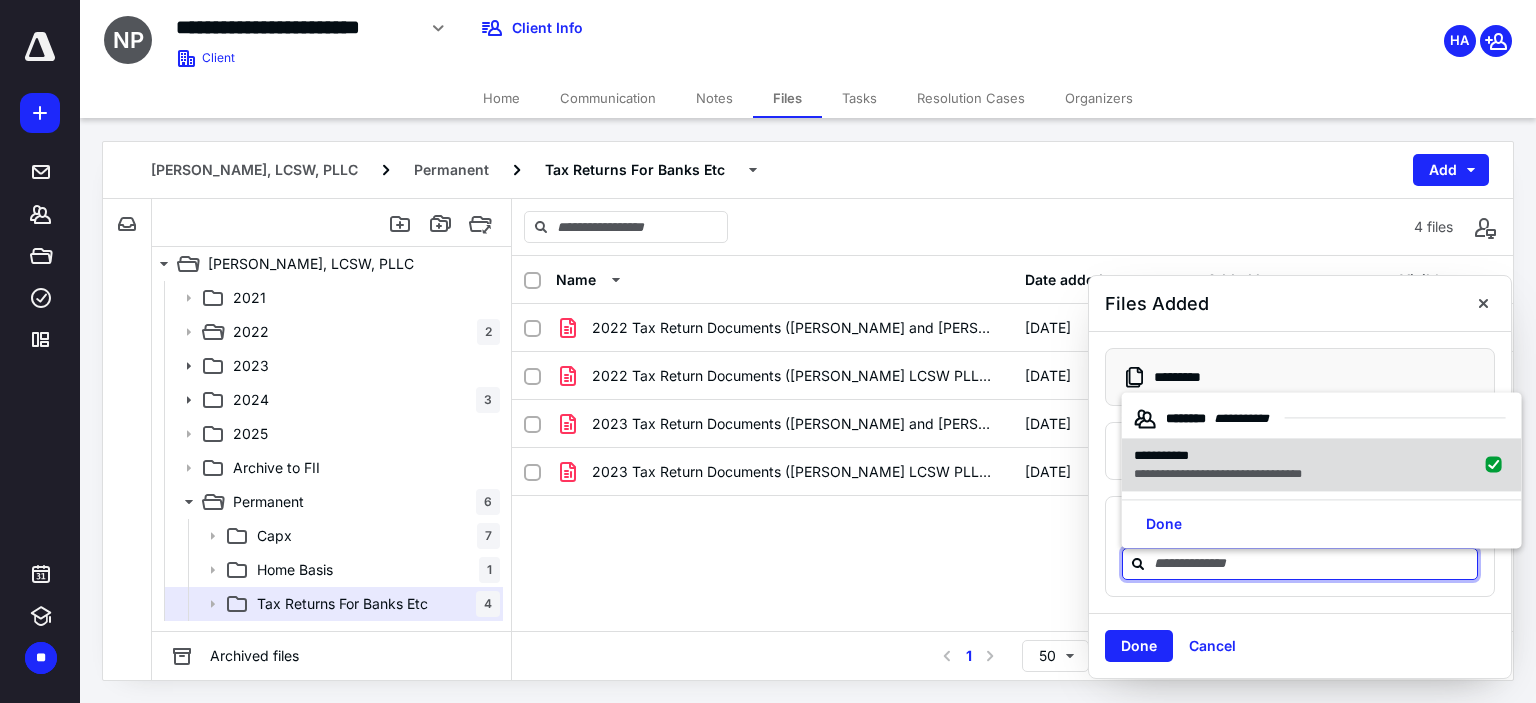 checkbox on "true" 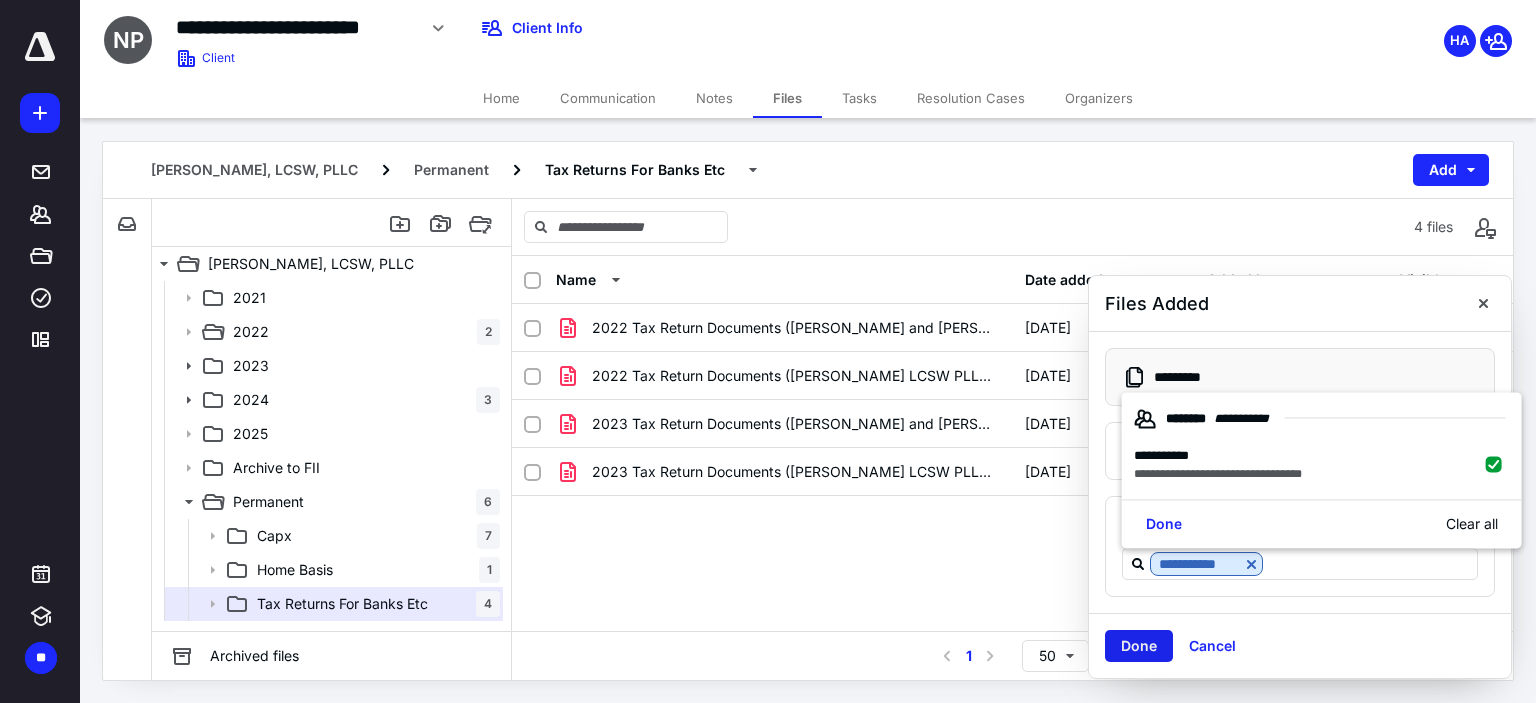 click on "Done" at bounding box center (1139, 646) 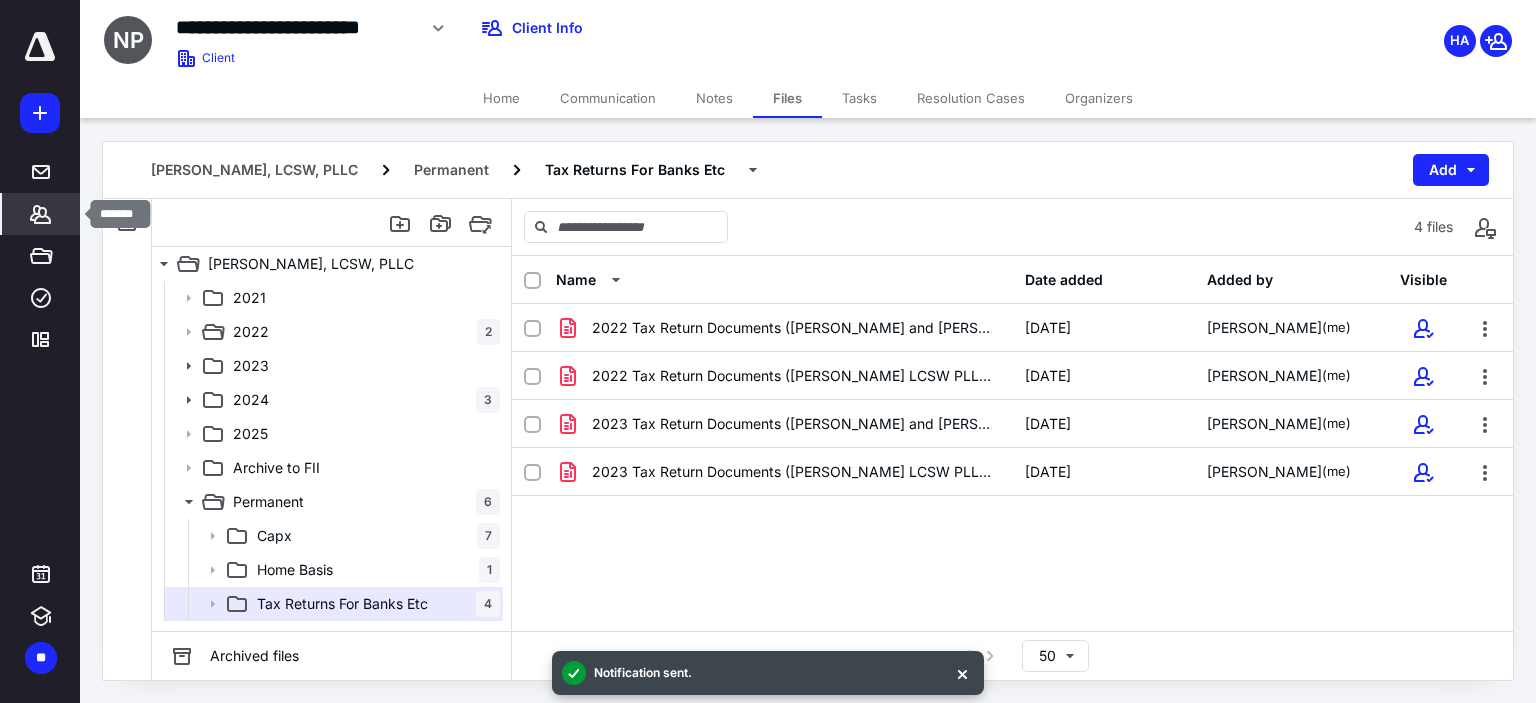 click 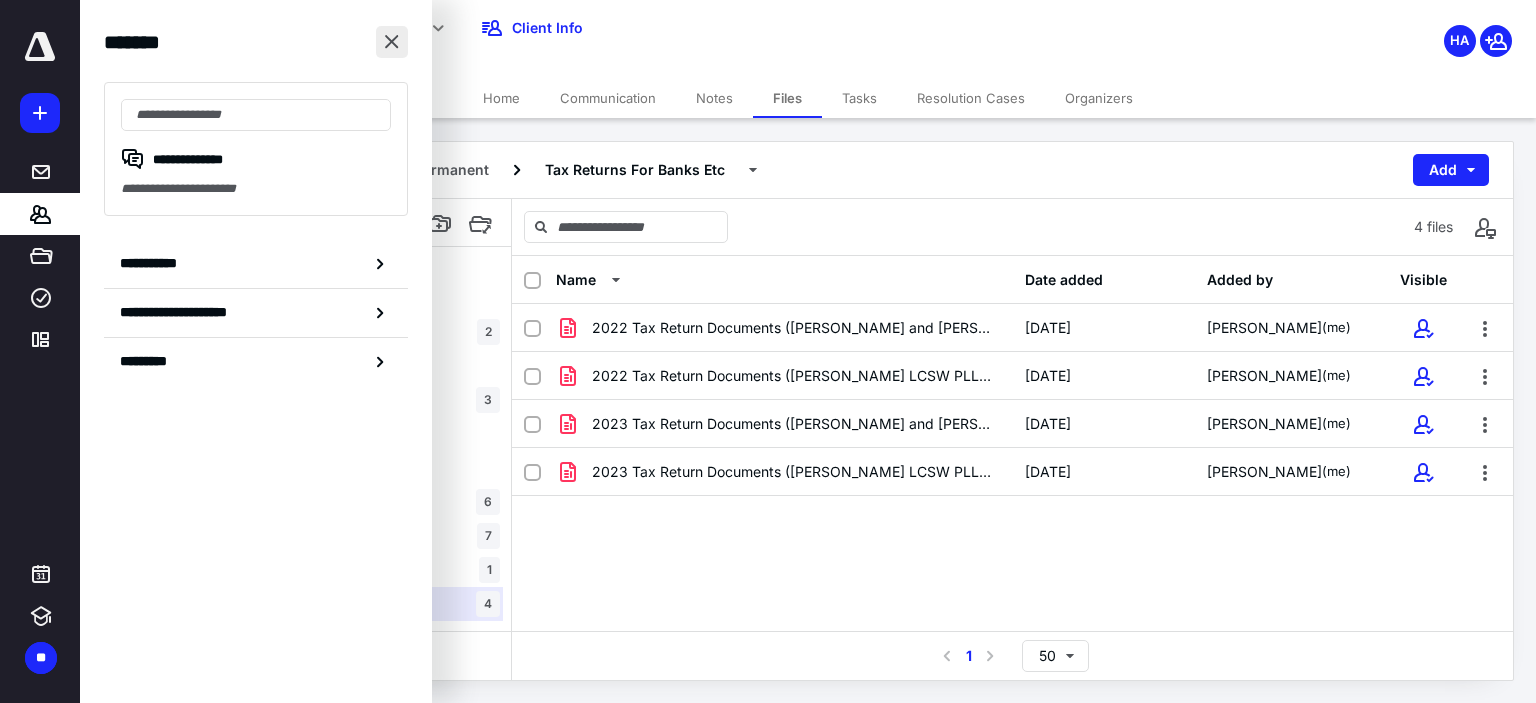click at bounding box center (392, 42) 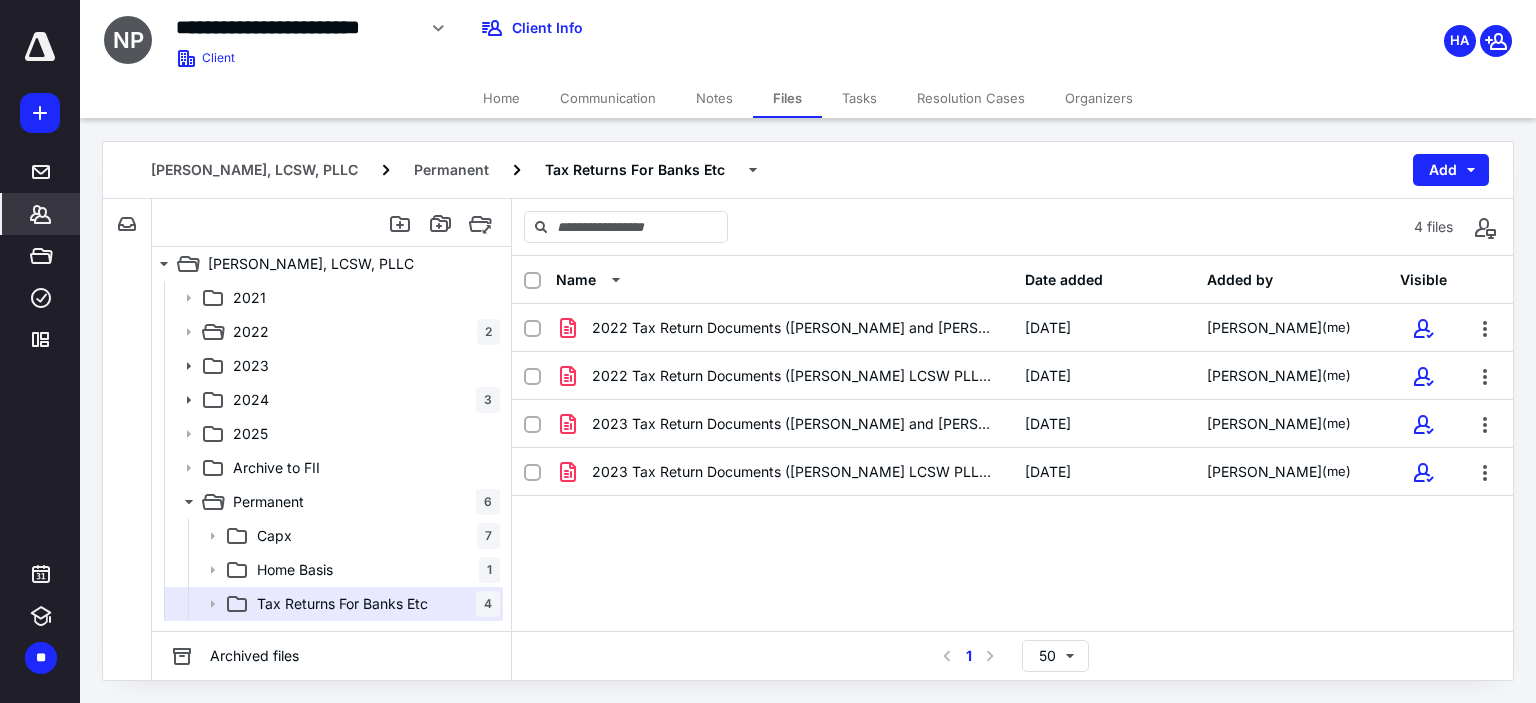 click 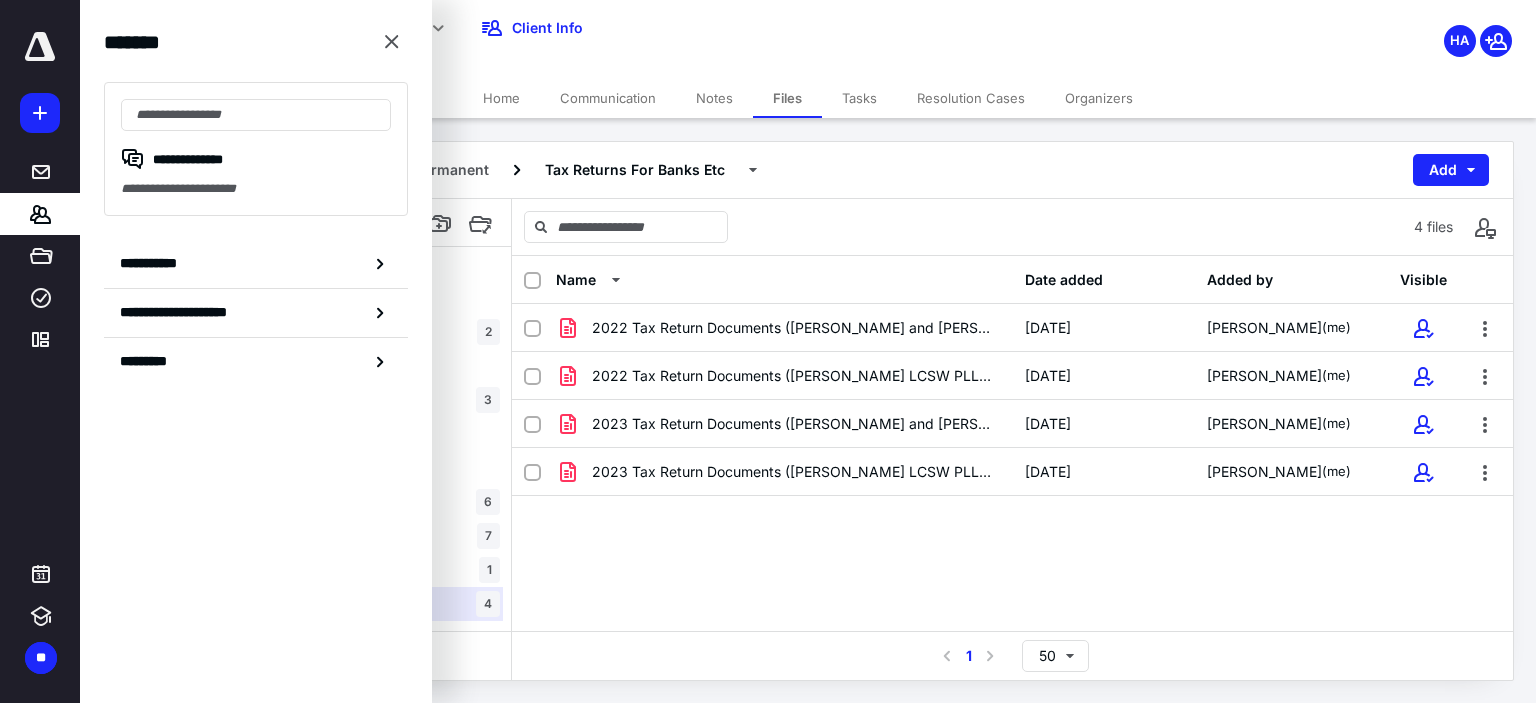click on "**********" at bounding box center [606, 28] 